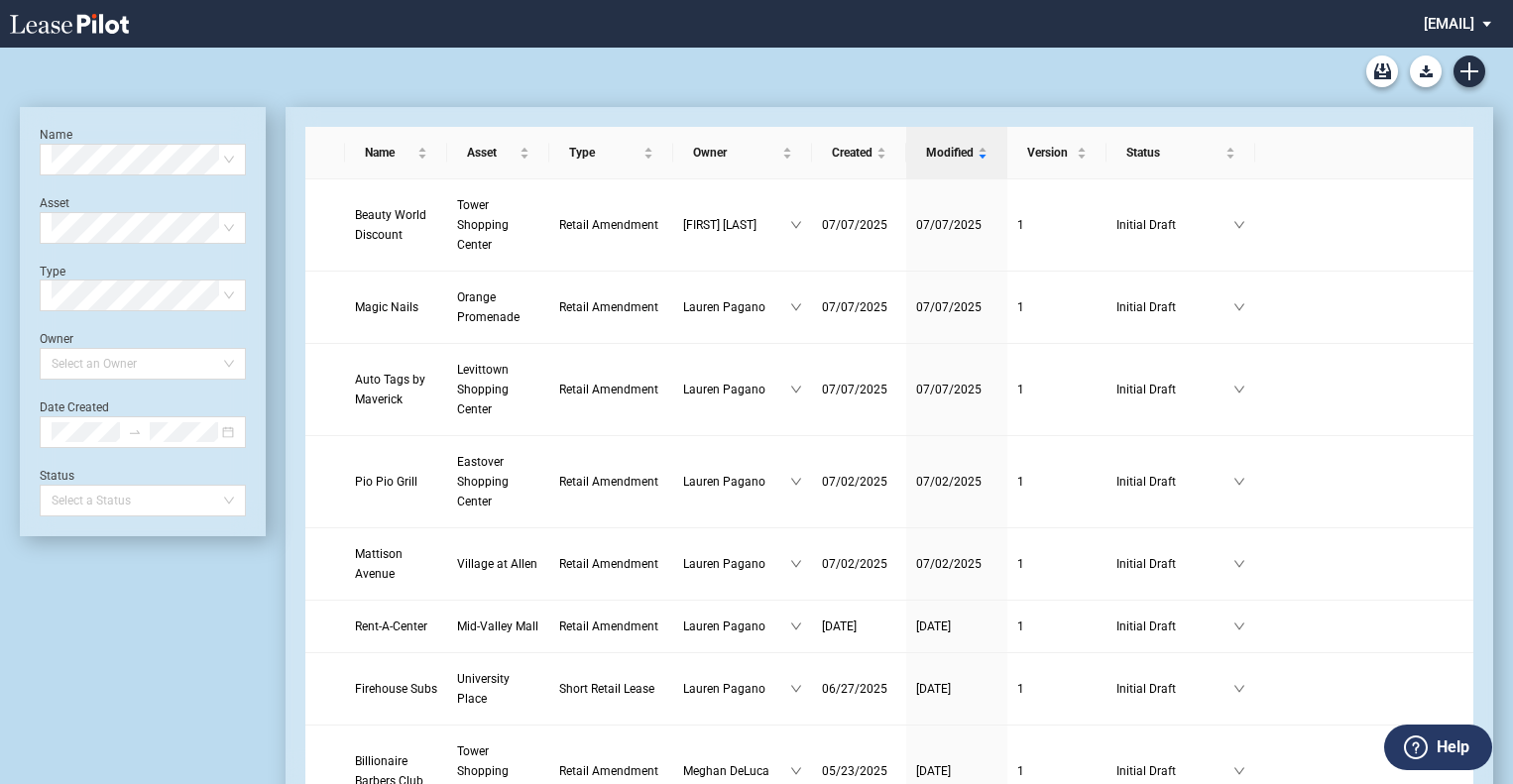 scroll, scrollTop: 0, scrollLeft: 0, axis: both 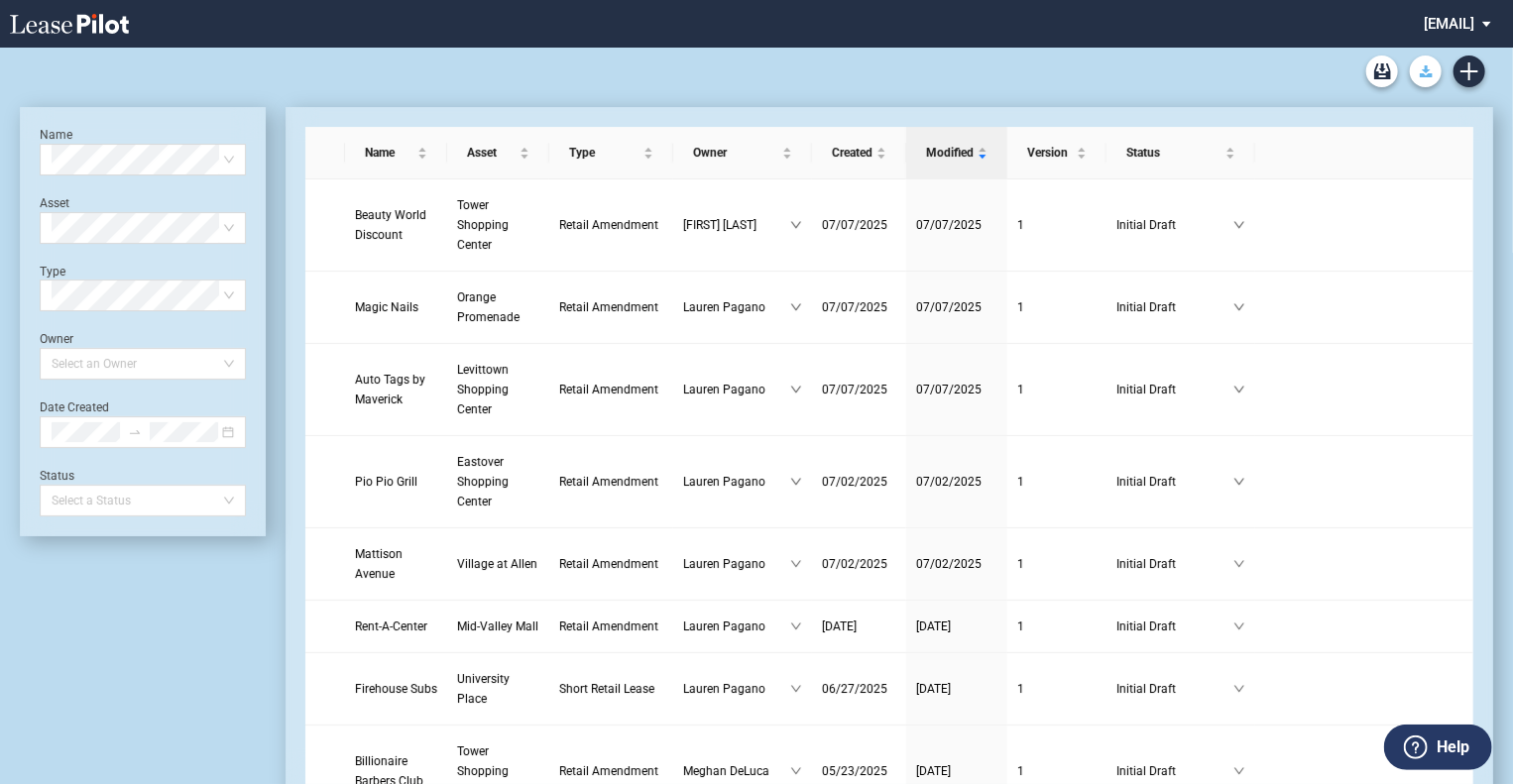 click at bounding box center [1426, 71] 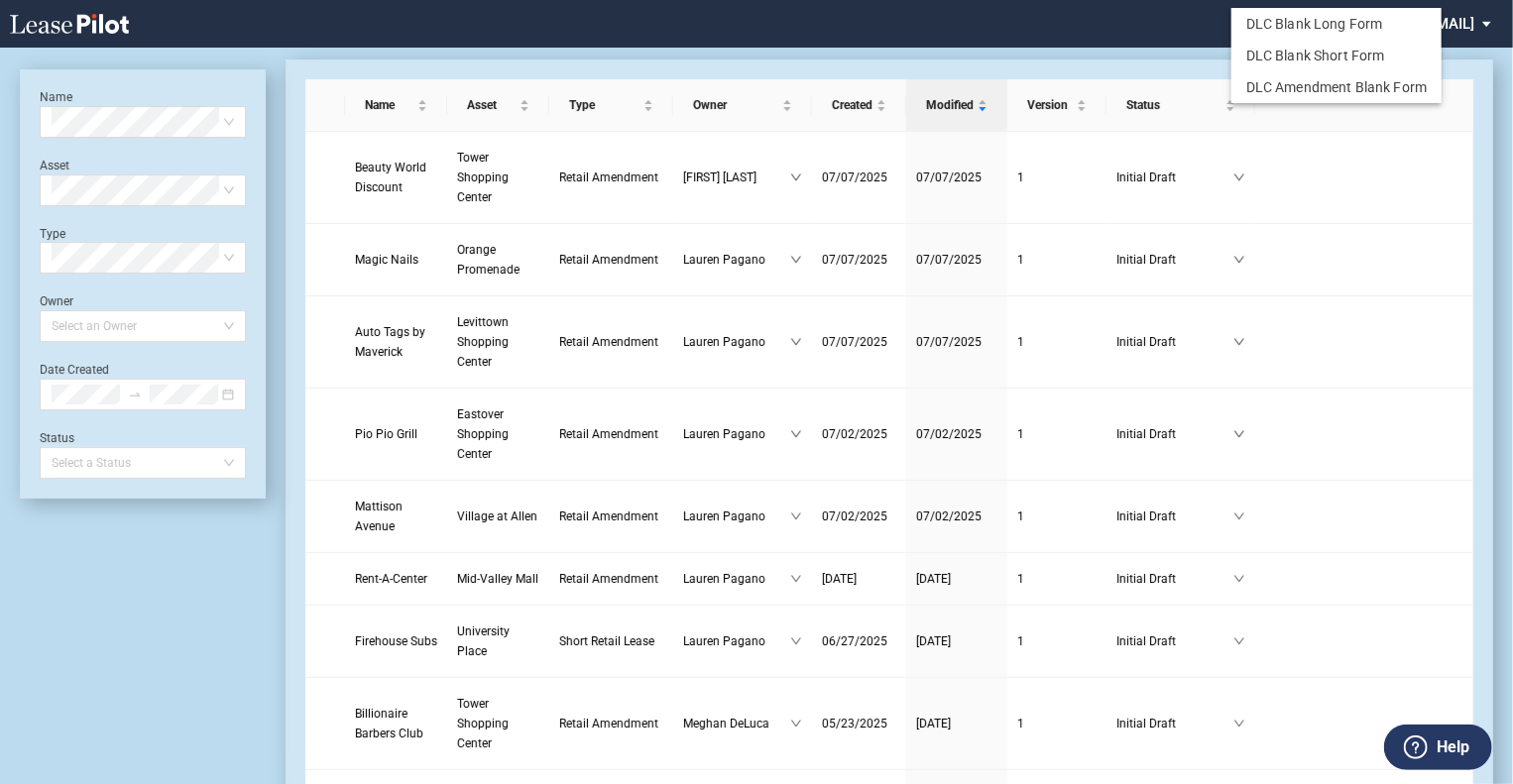 click at bounding box center [756, 415] 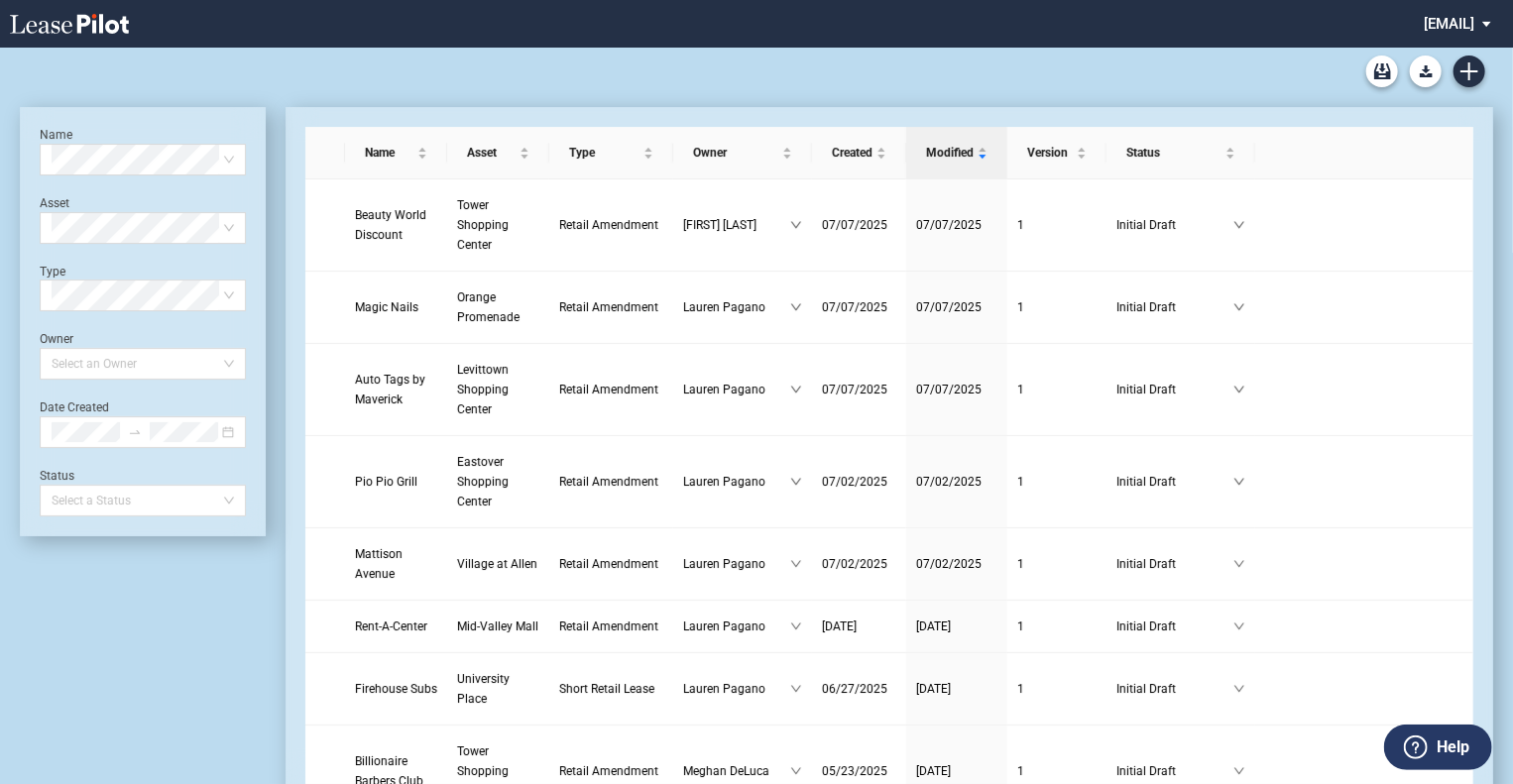 scroll, scrollTop: 48, scrollLeft: 0, axis: vertical 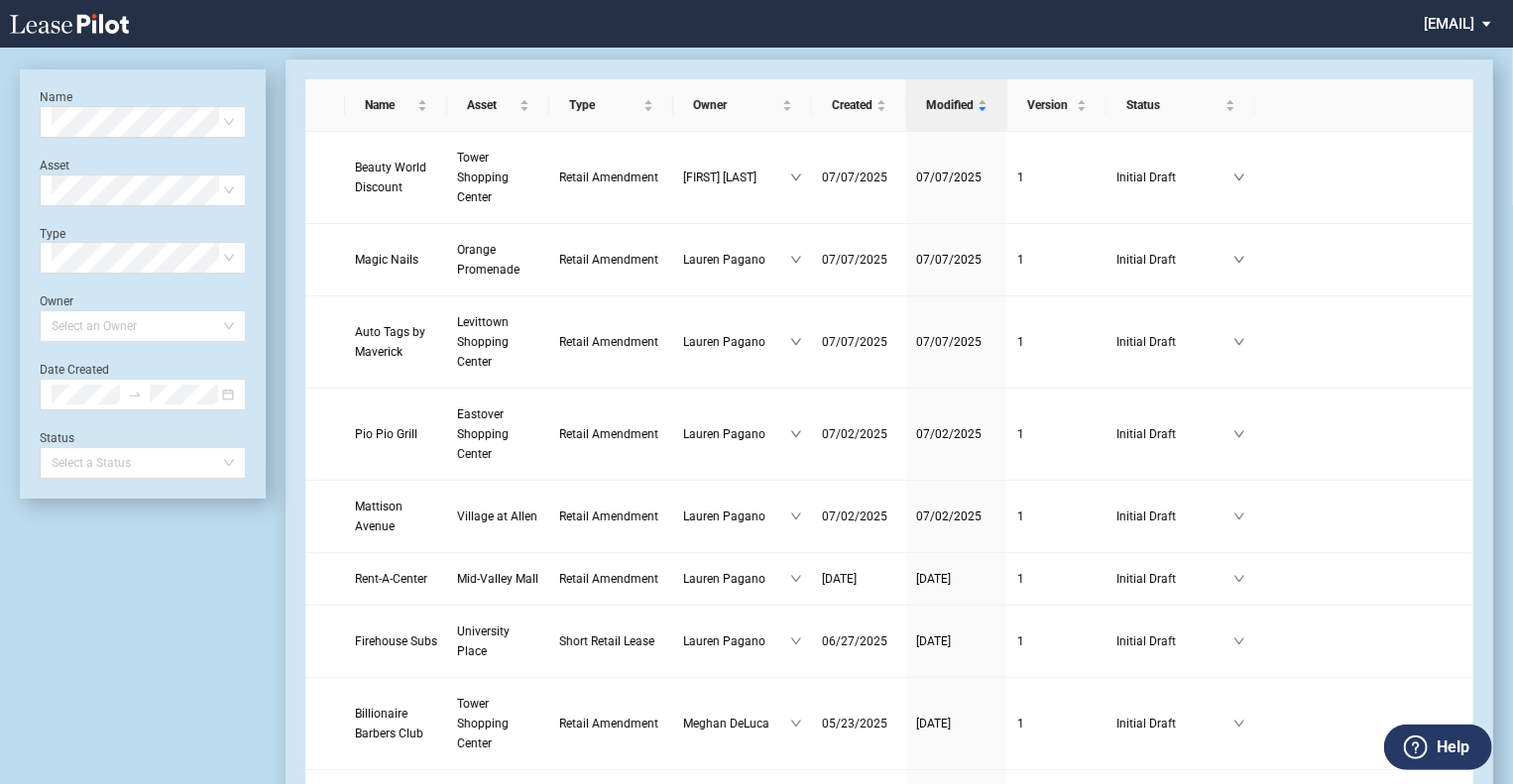 click on "jomara@dlcmgmt.com
Change Password
2-Factor Authentication
Form Management
Building Management
User Management
Sign Out" at bounding box center [1464, 22] 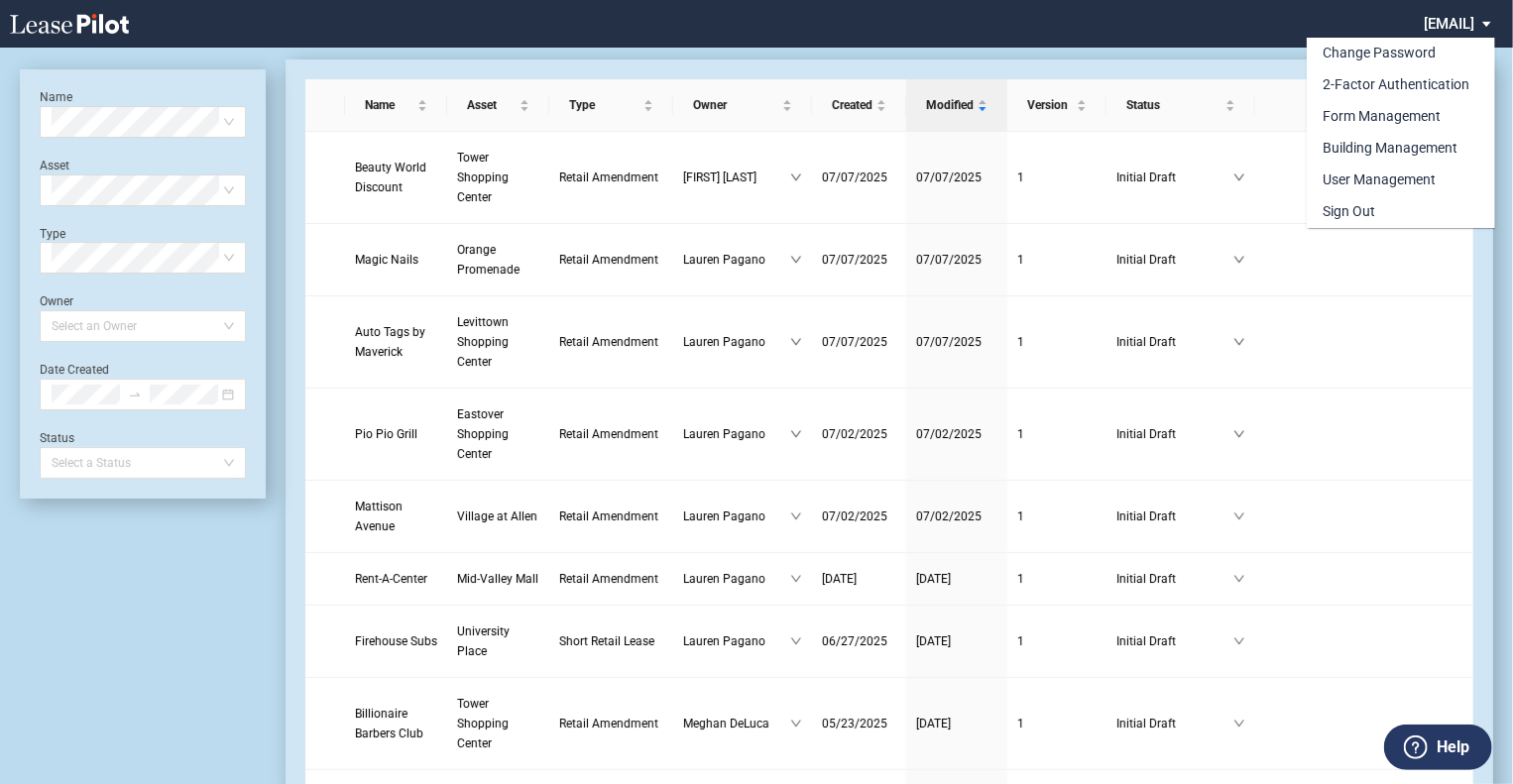 scroll, scrollTop: 0, scrollLeft: 0, axis: both 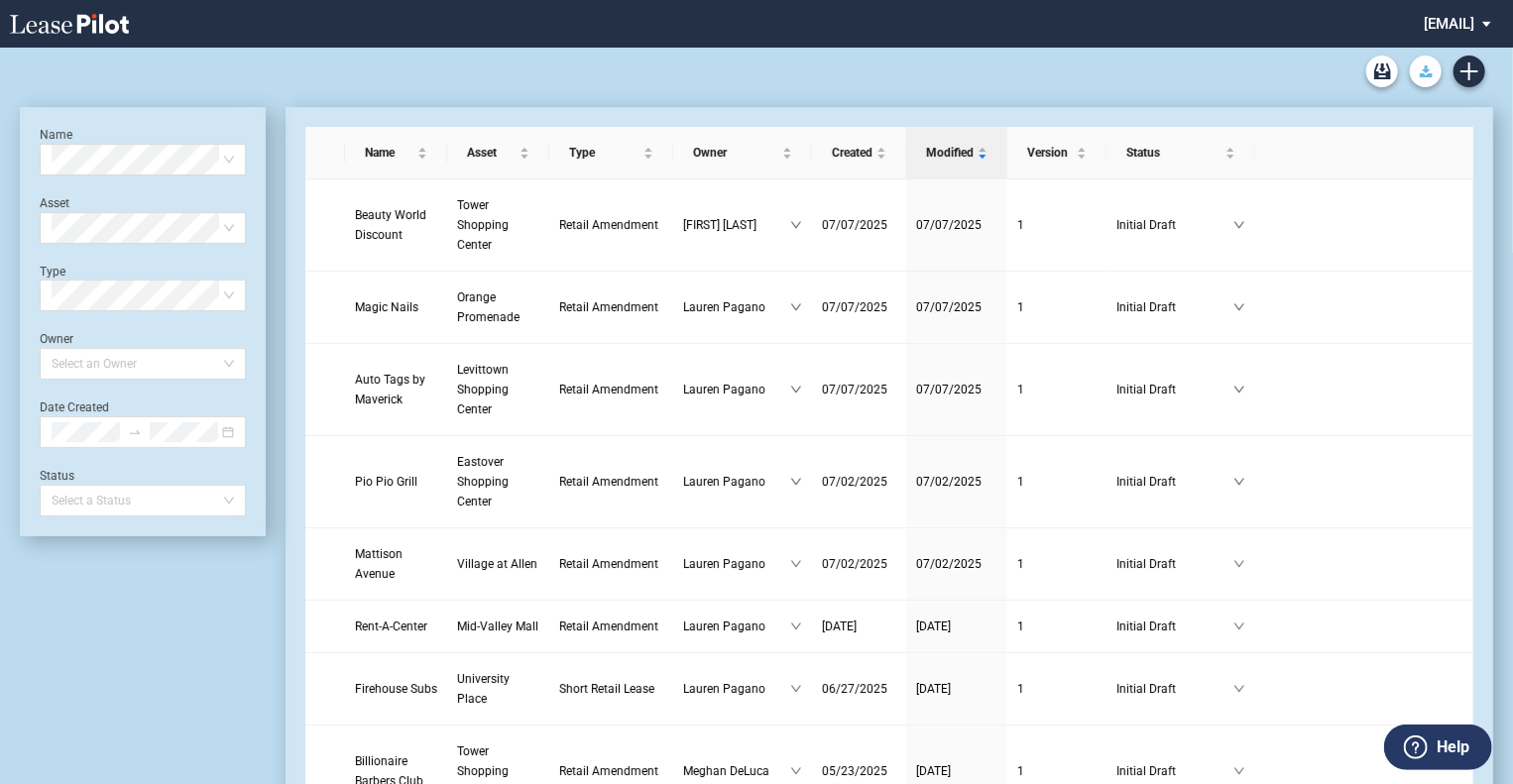 click at bounding box center (1426, 71) 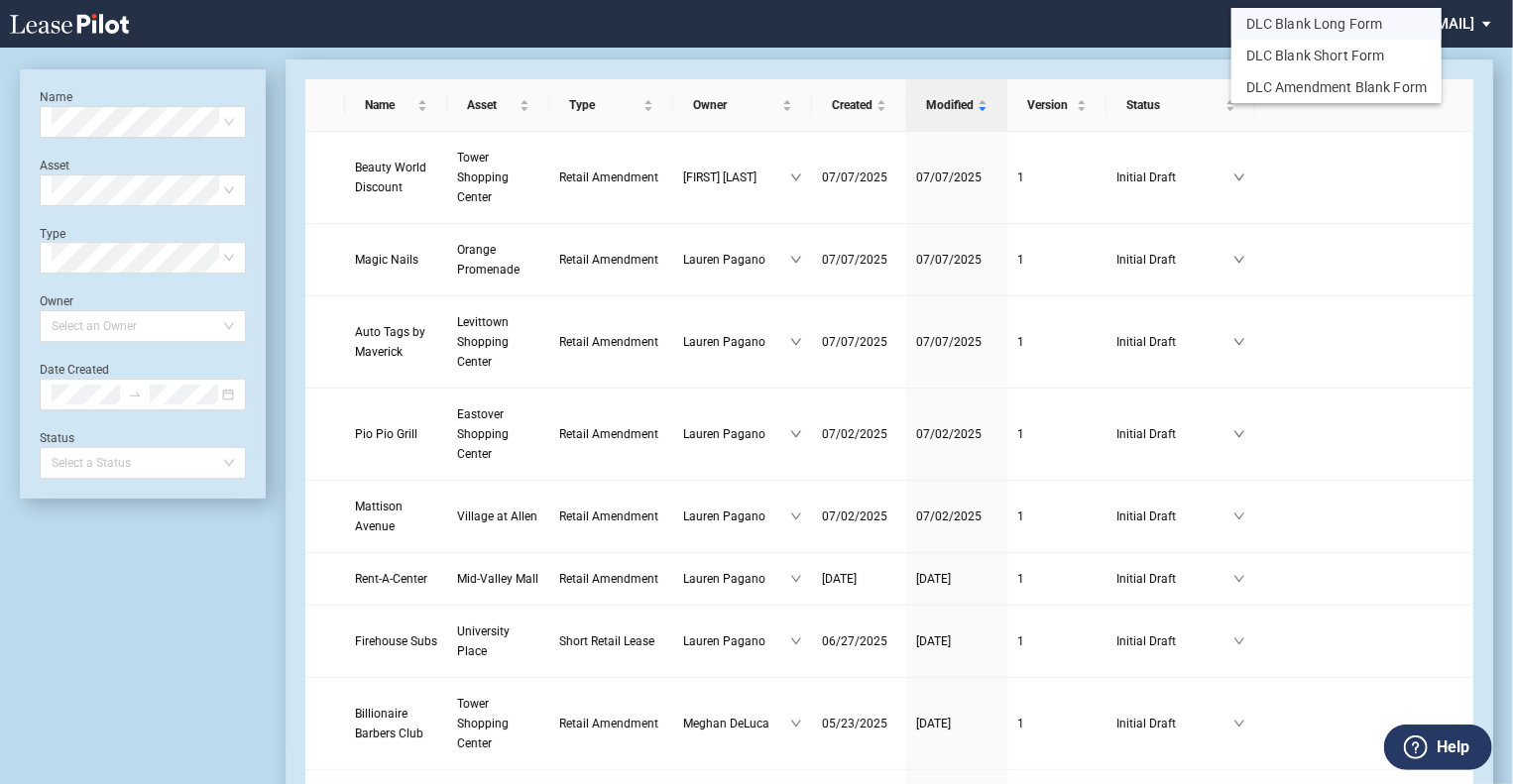 click on "DLC Blank Long Form" at bounding box center (1337, 24) 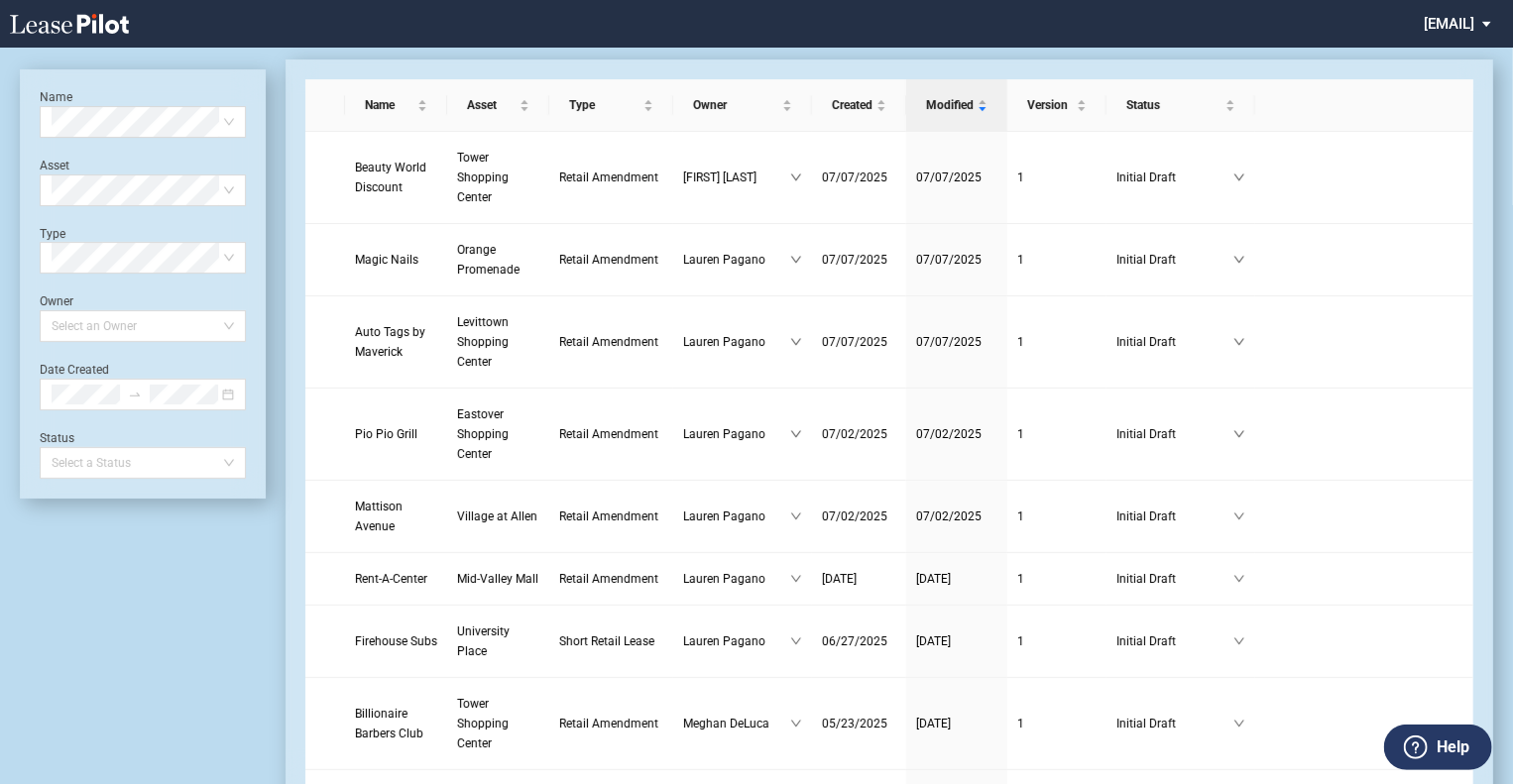 scroll, scrollTop: 0, scrollLeft: 0, axis: both 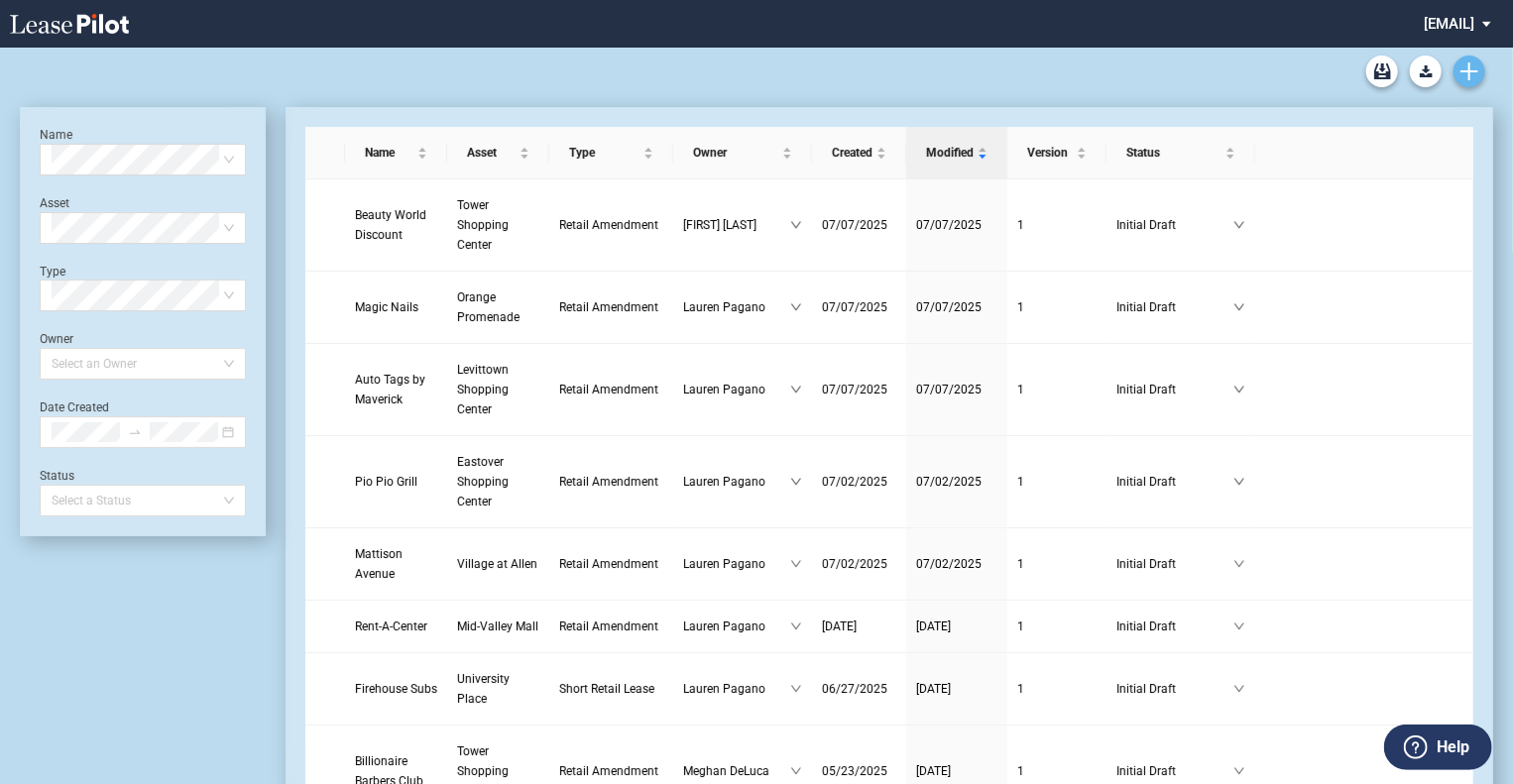 click at bounding box center (1469, 71) 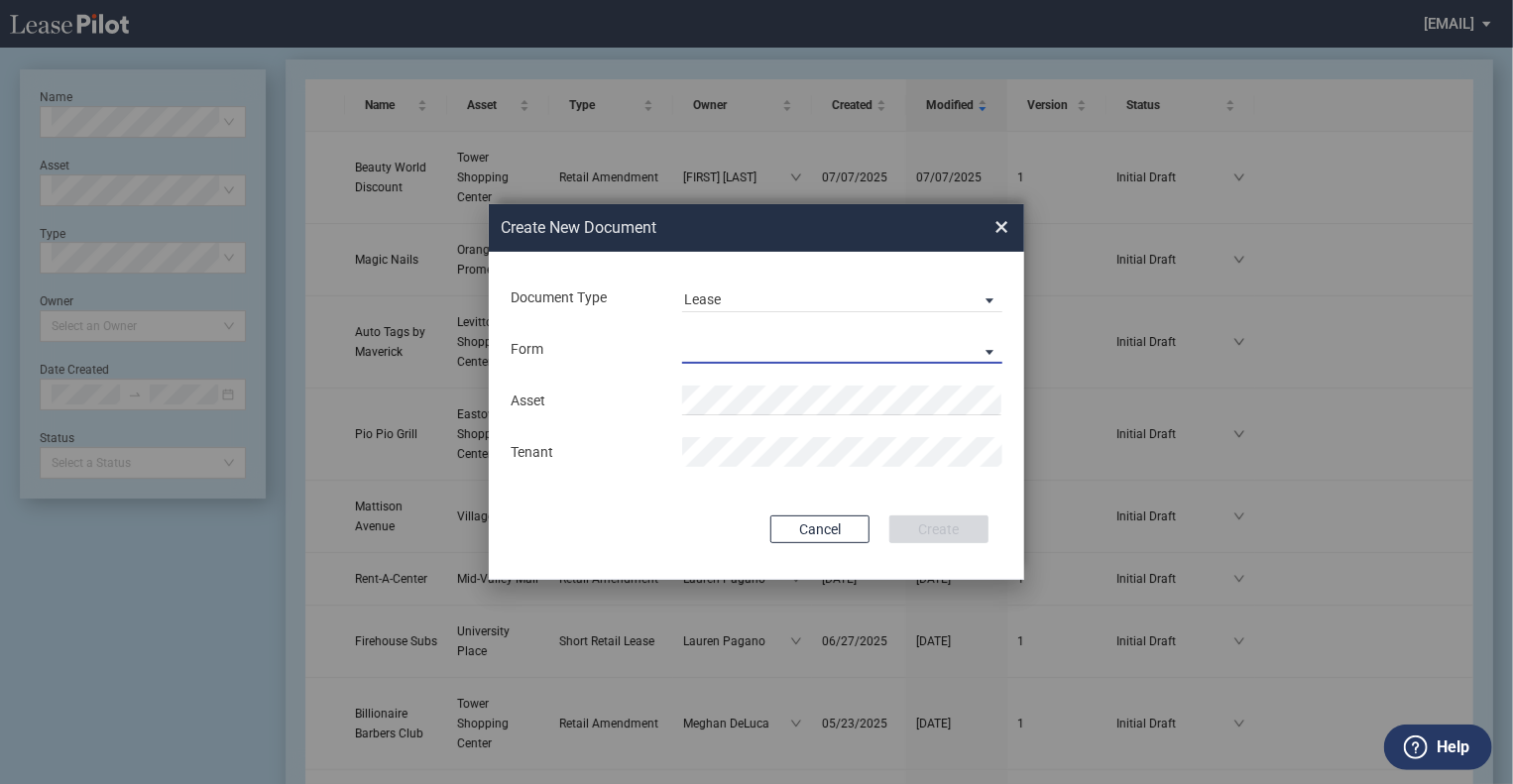 click on "Long Retail Lease
Short Retail Lease" at bounding box center [842, 349] 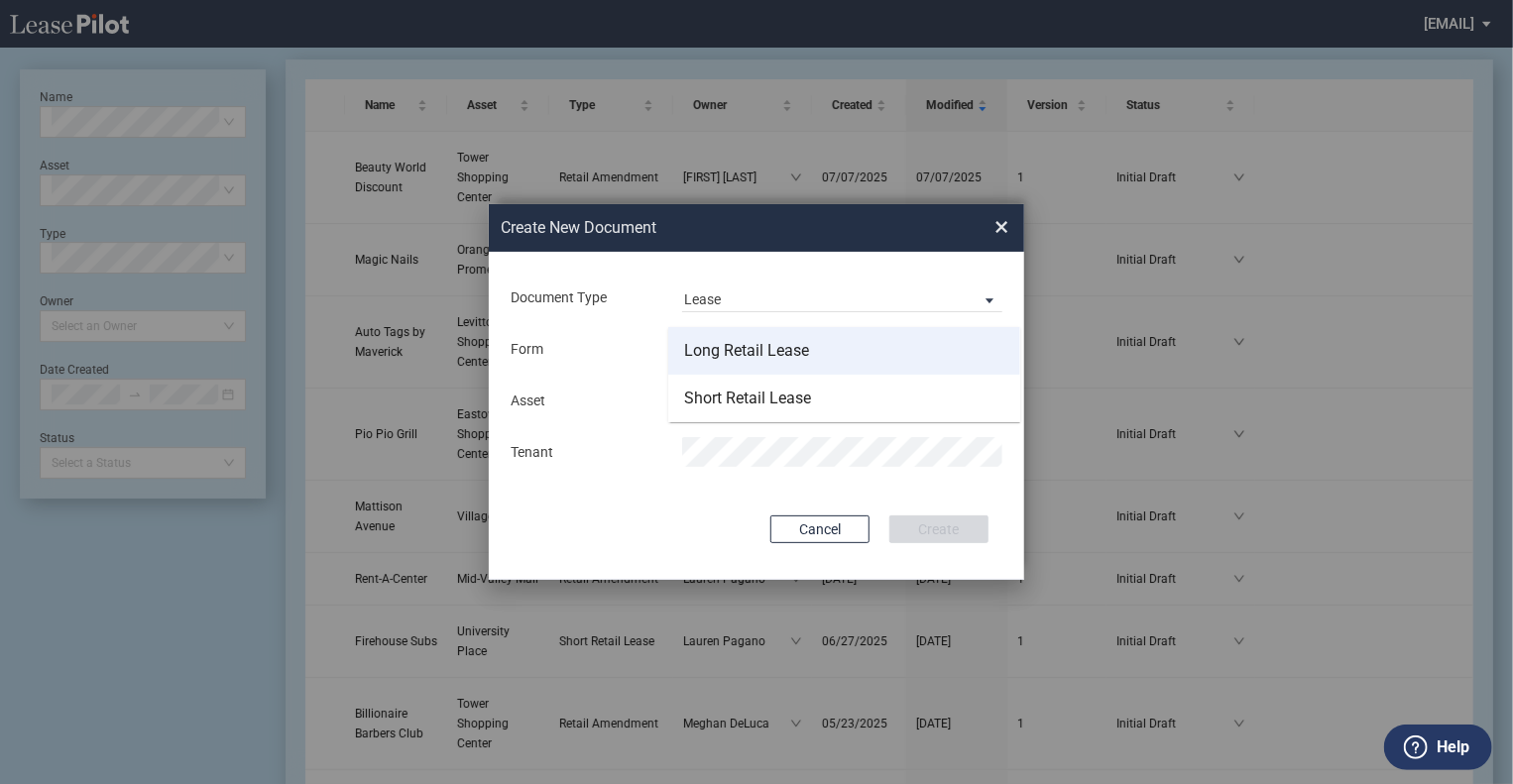 click on "Long Retail Lease" at bounding box center (747, 351) 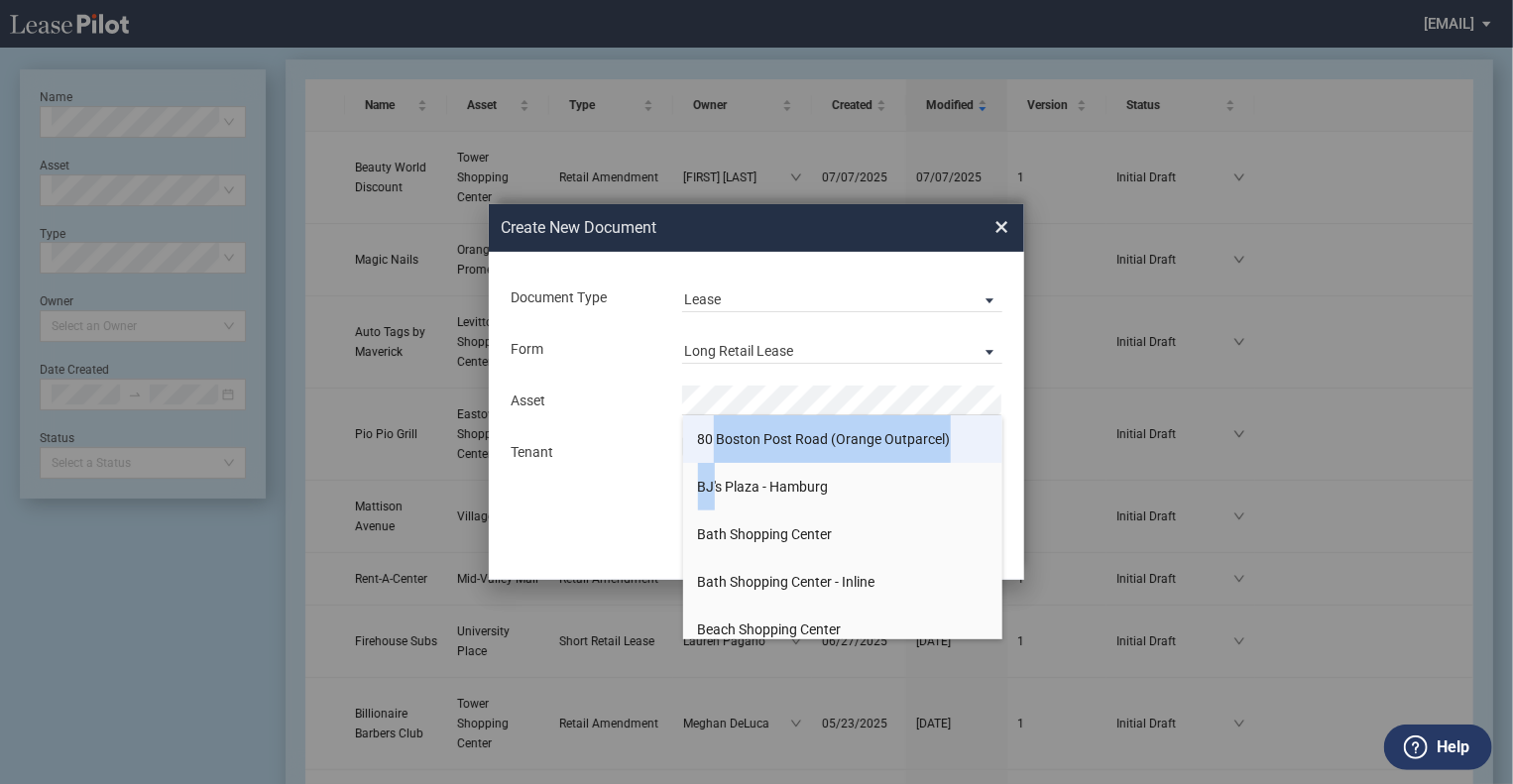 click on "80 Boston Post Road (Orange Outparcel)" at bounding box center [824, 439] 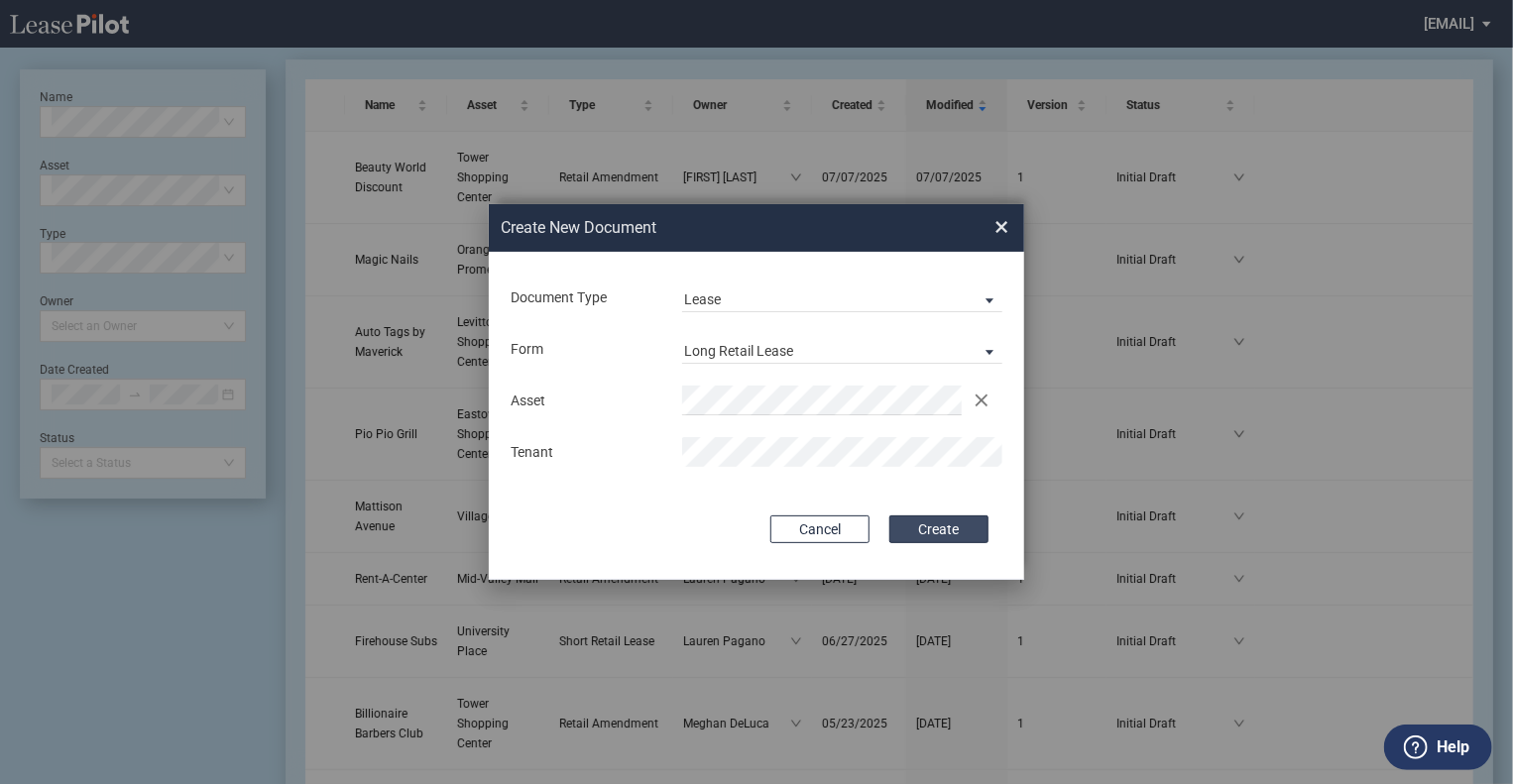 click on "Create" at bounding box center (939, 529) 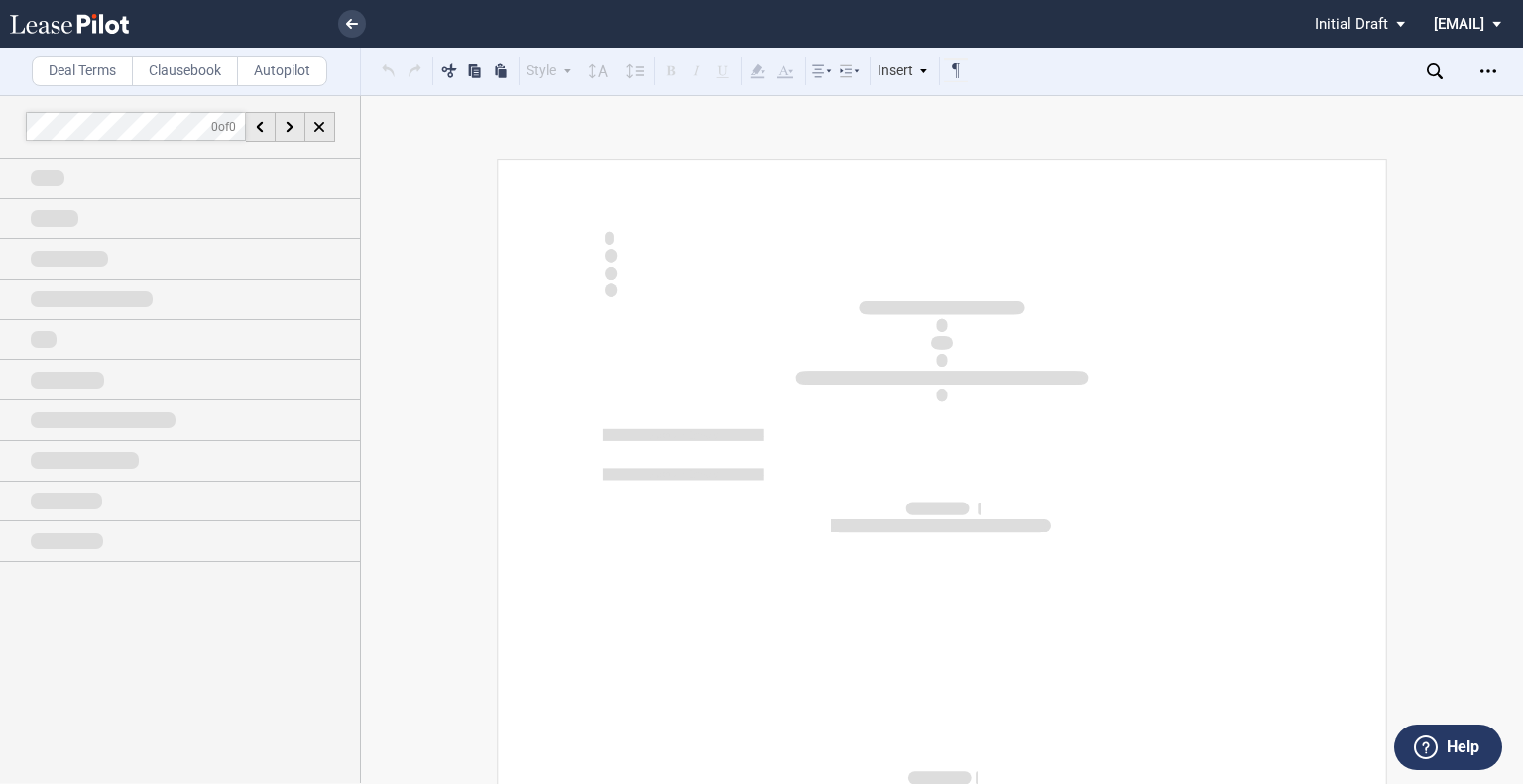 scroll, scrollTop: 0, scrollLeft: 0, axis: both 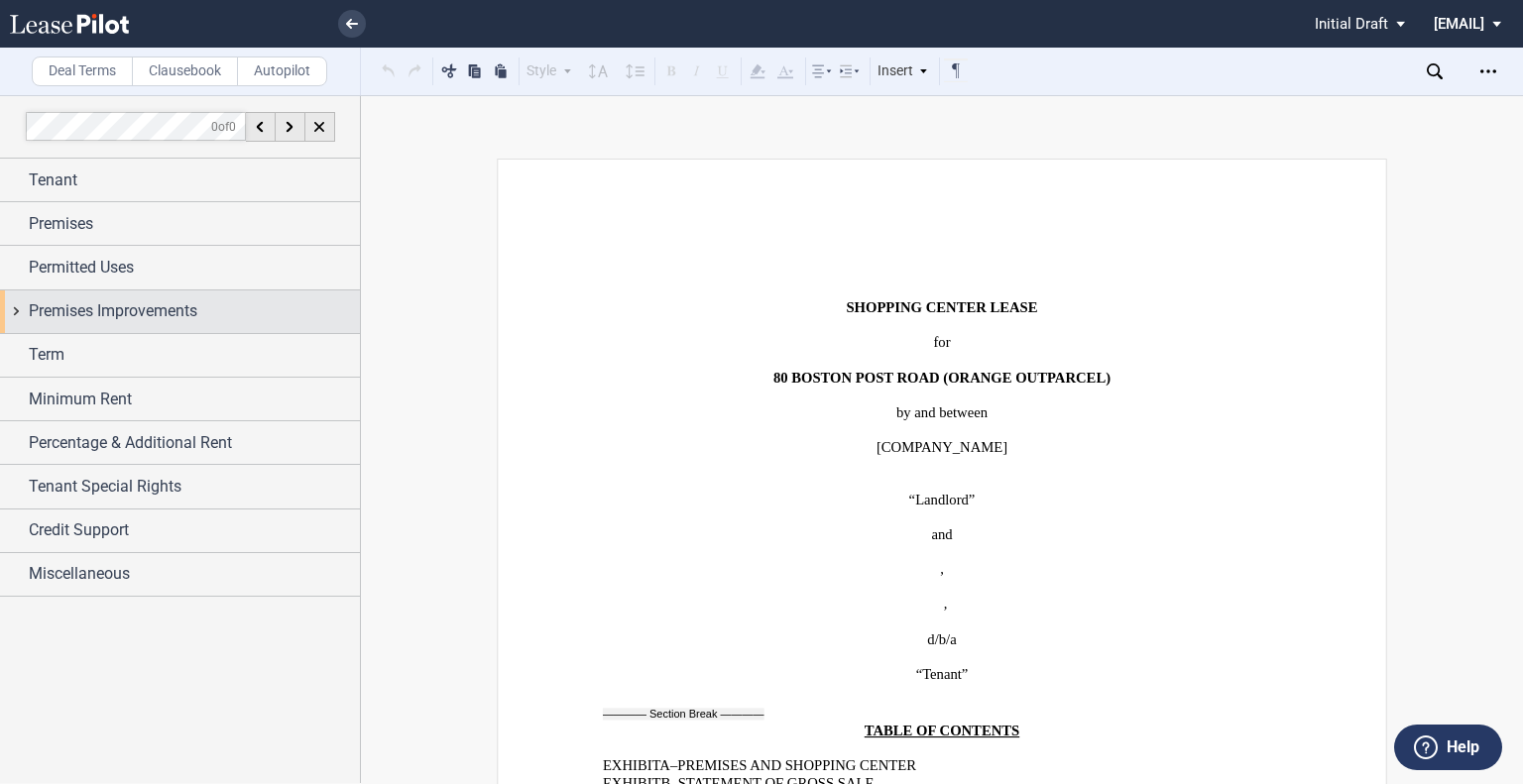 click on "Premises Improvements" at bounding box center [179, 179] 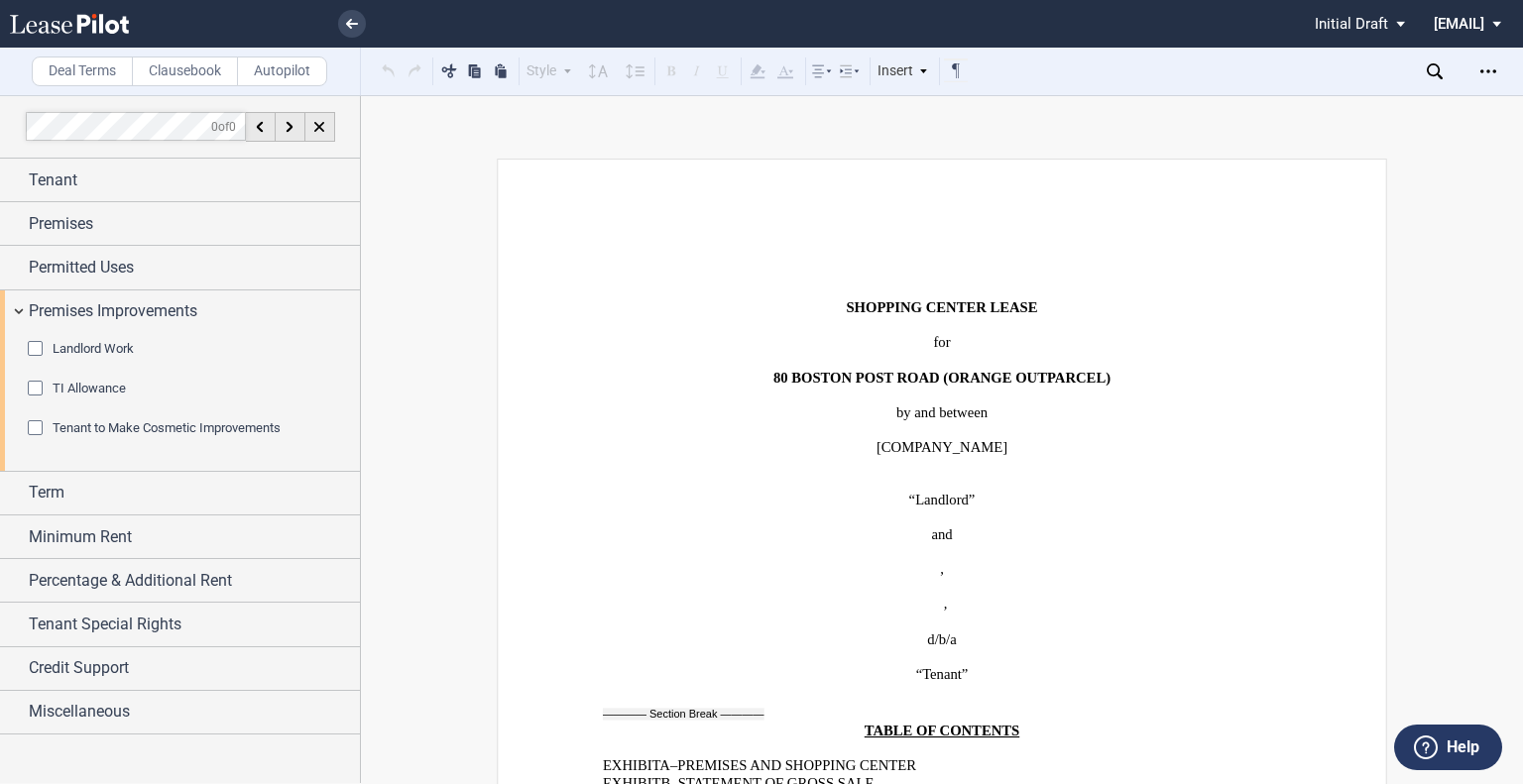 click at bounding box center (38, 351) 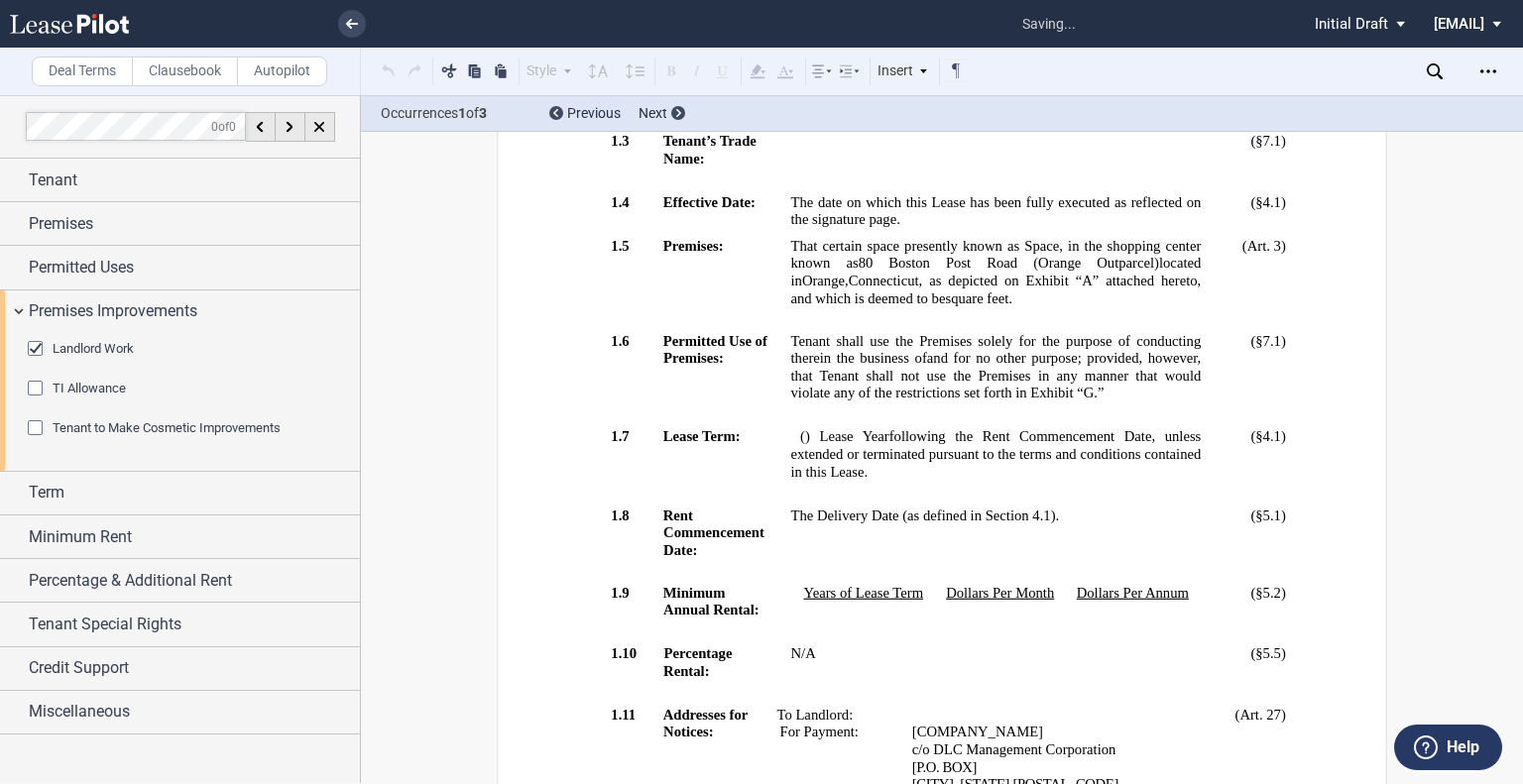 scroll, scrollTop: 3295, scrollLeft: 0, axis: vertical 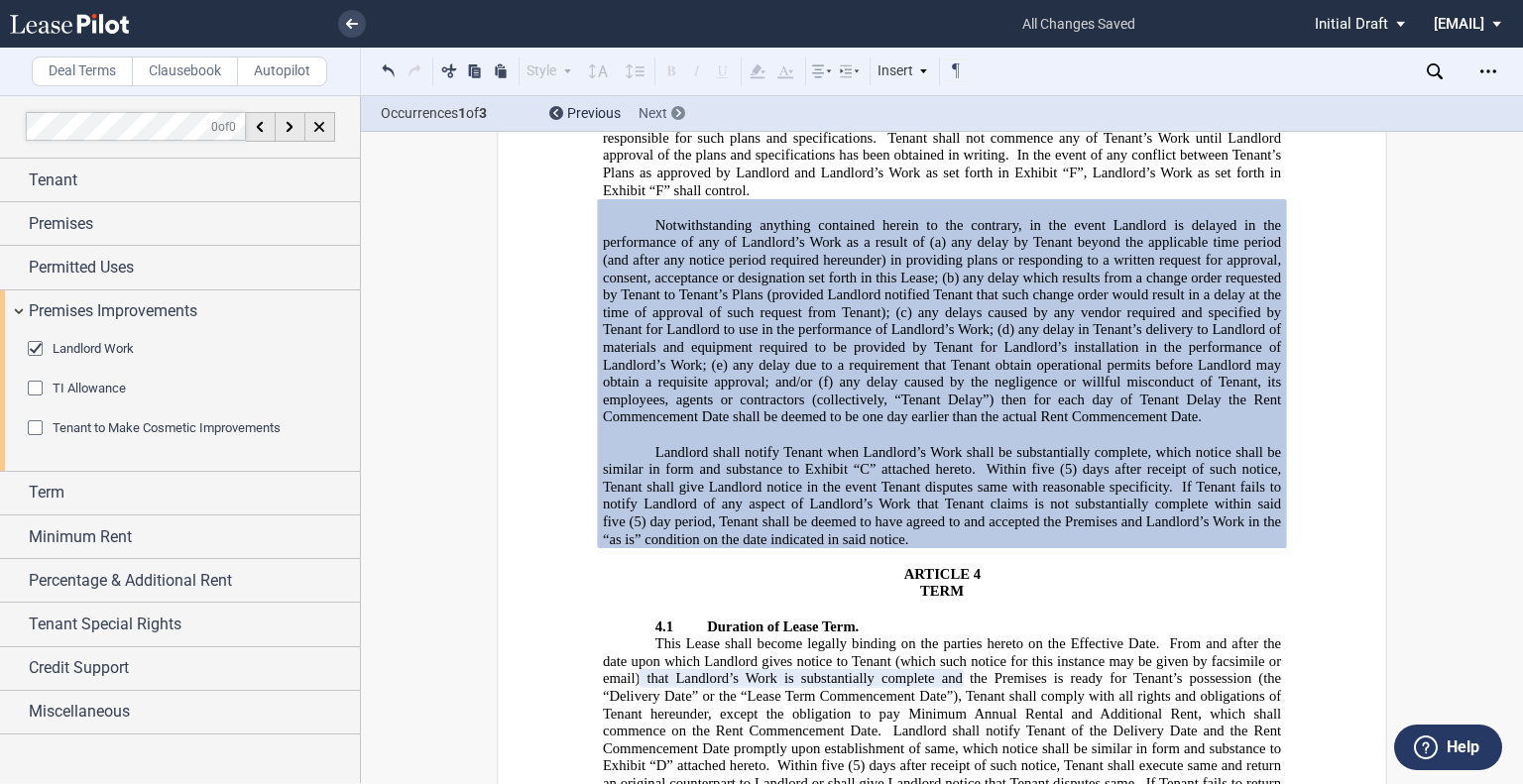 click at bounding box center (678, 113) 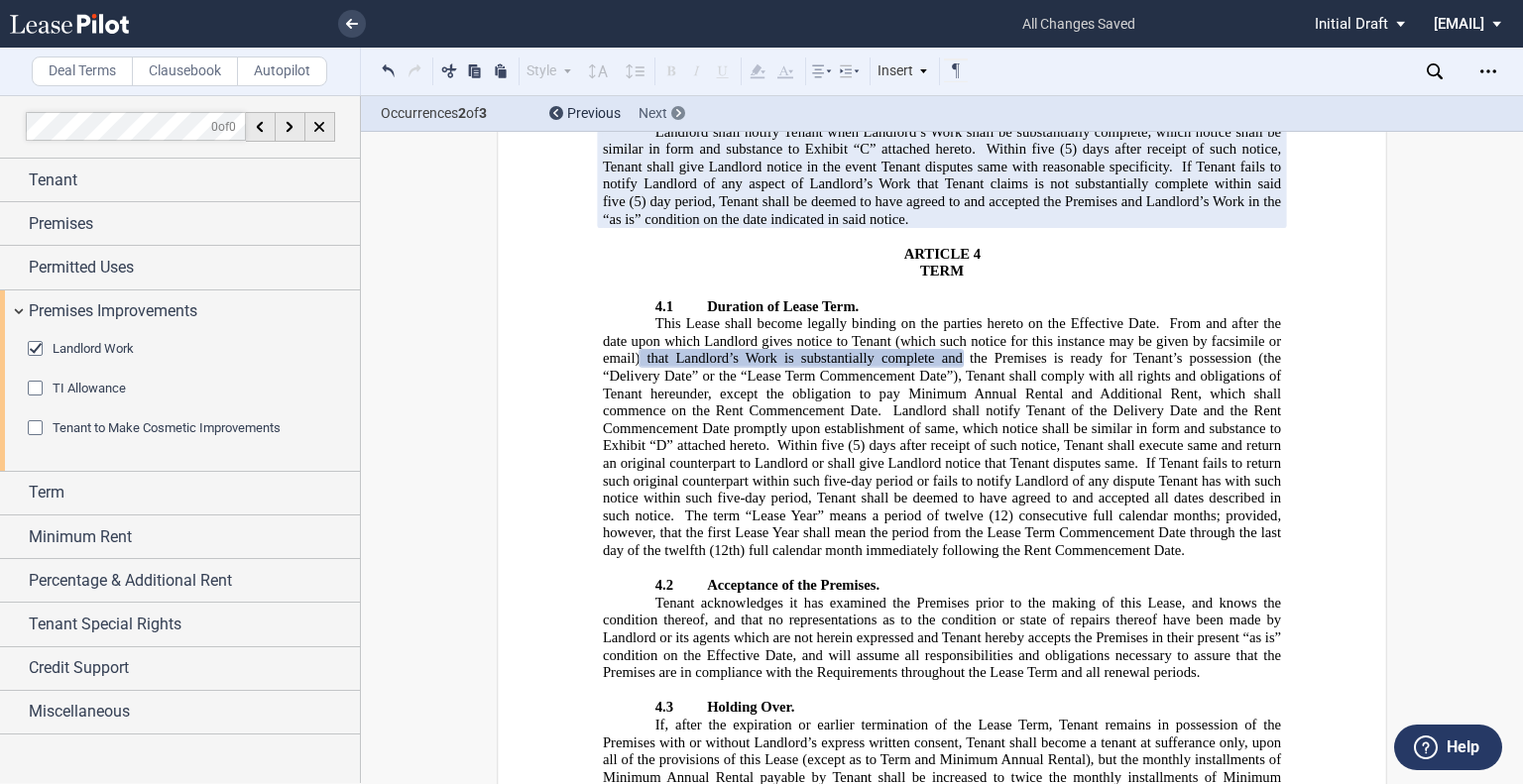 click at bounding box center [678, 113] 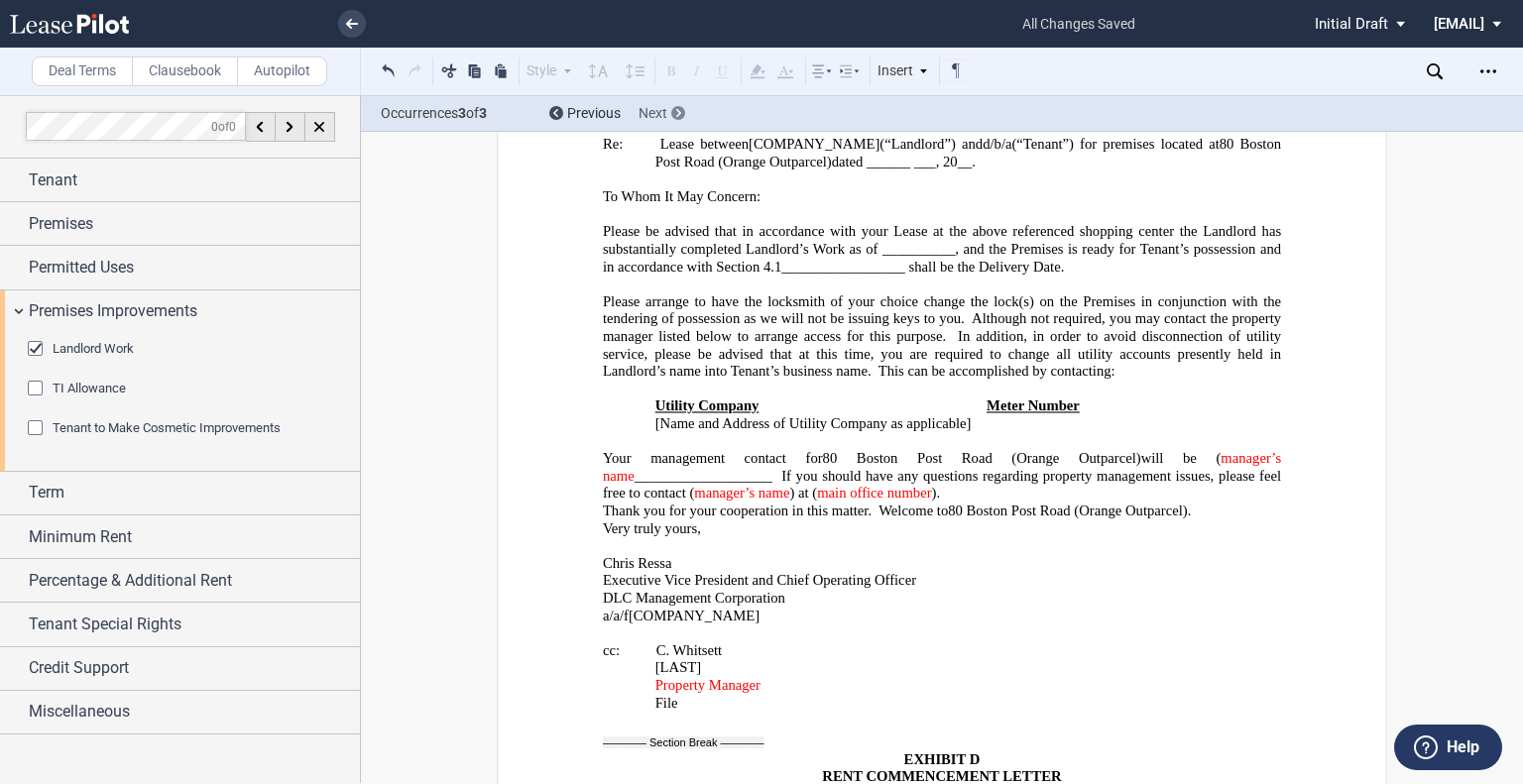scroll, scrollTop: 40492, scrollLeft: 0, axis: vertical 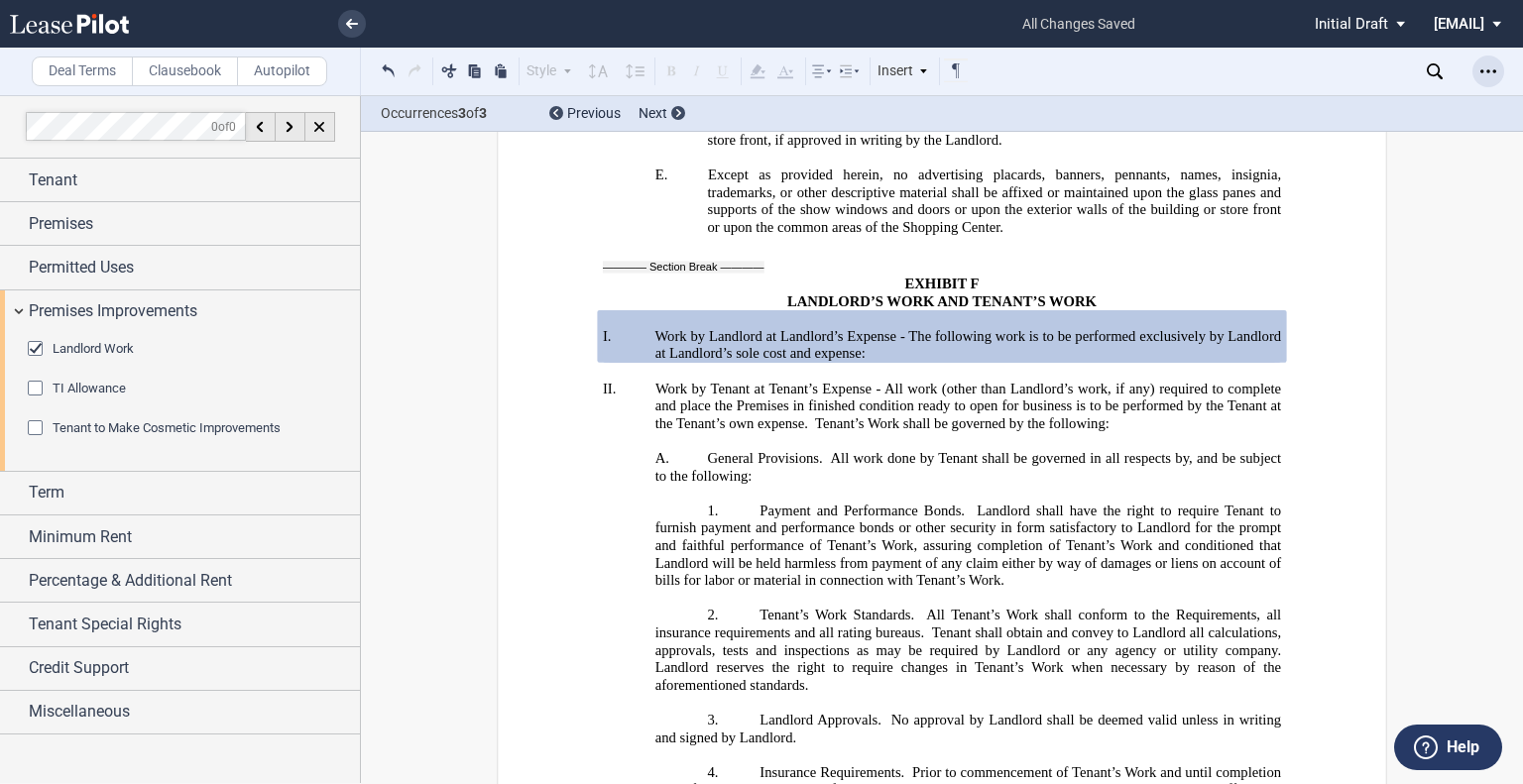click at bounding box center [1488, 71] 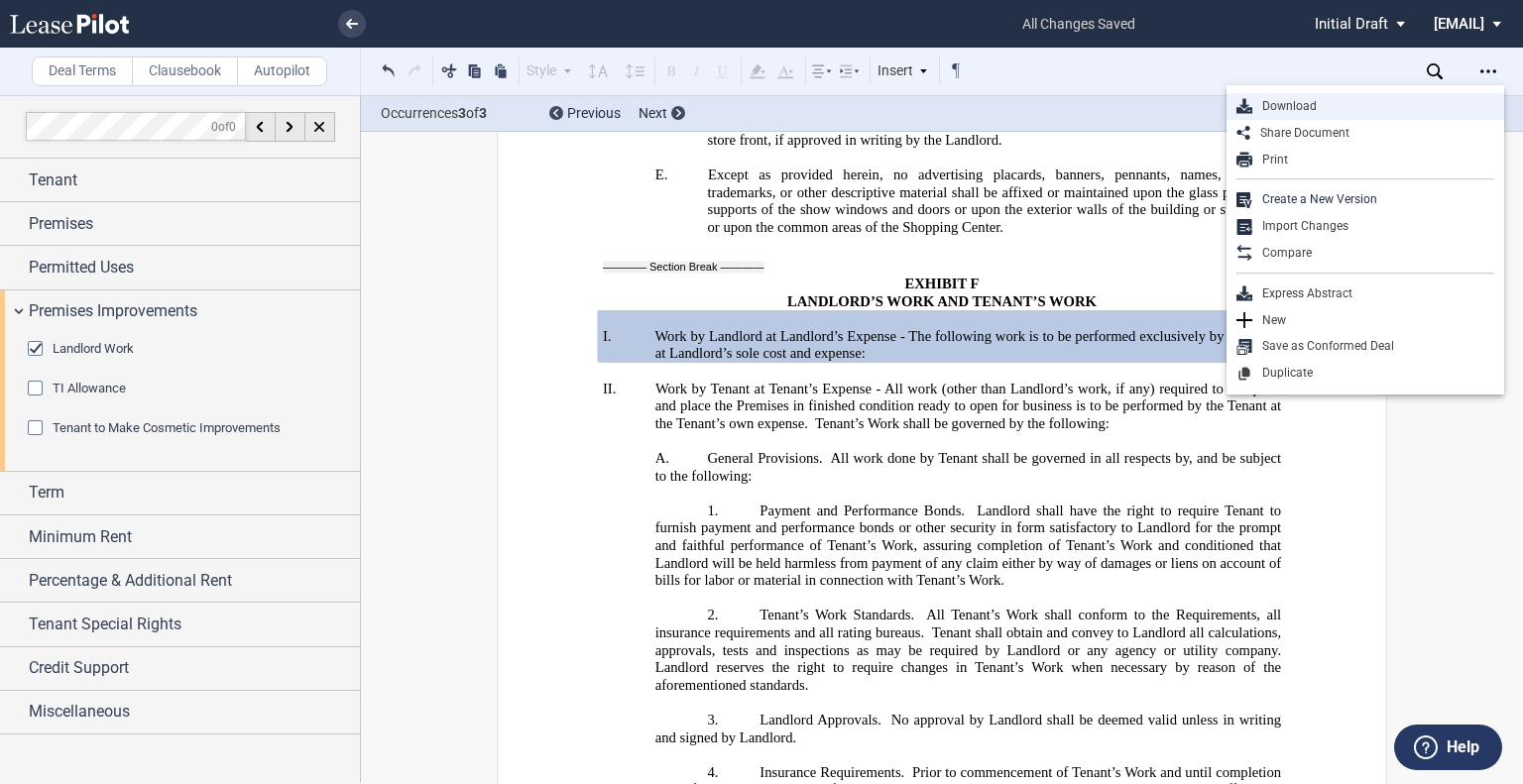 click on "Download" at bounding box center [1373, 106] 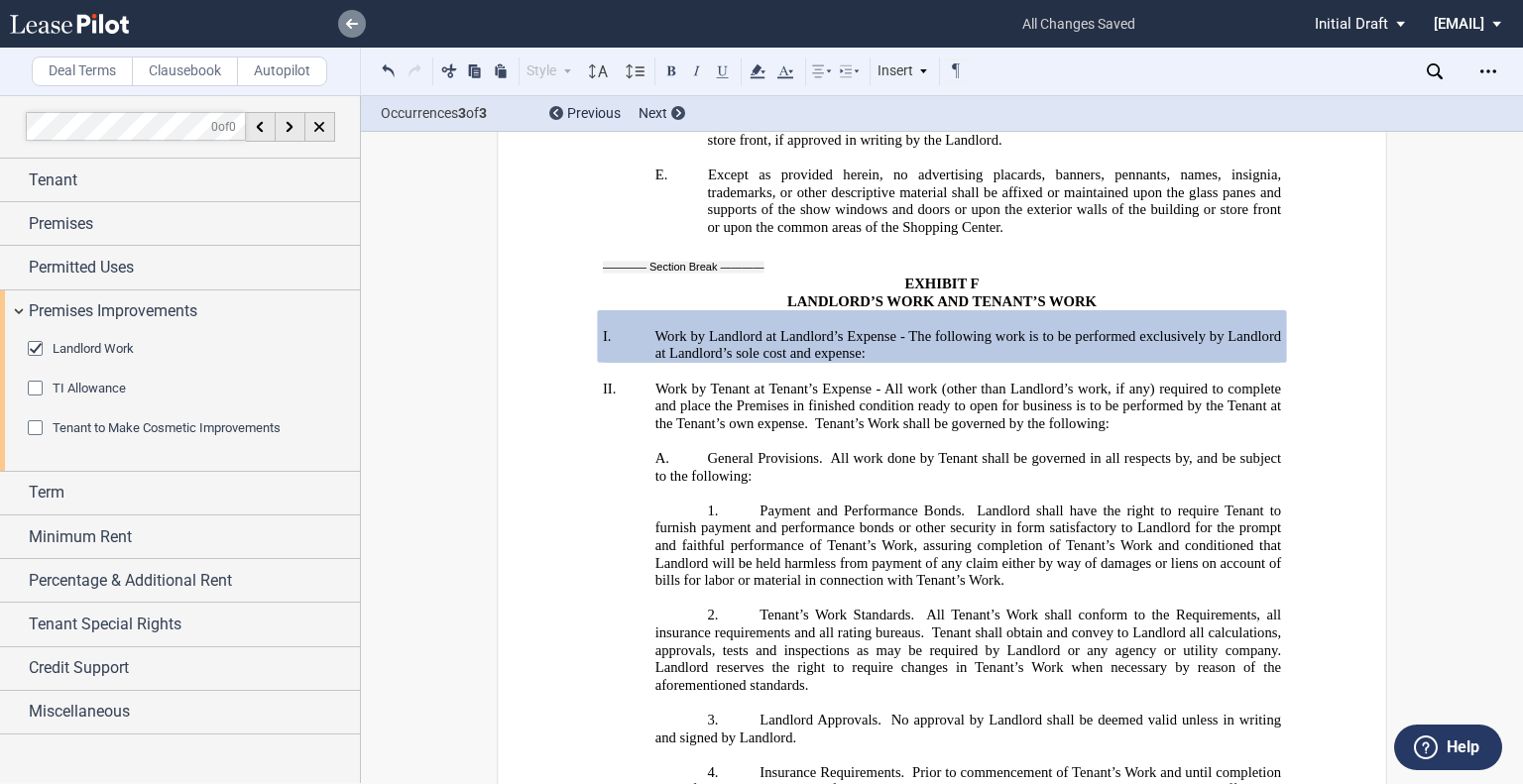 click at bounding box center (352, 24) 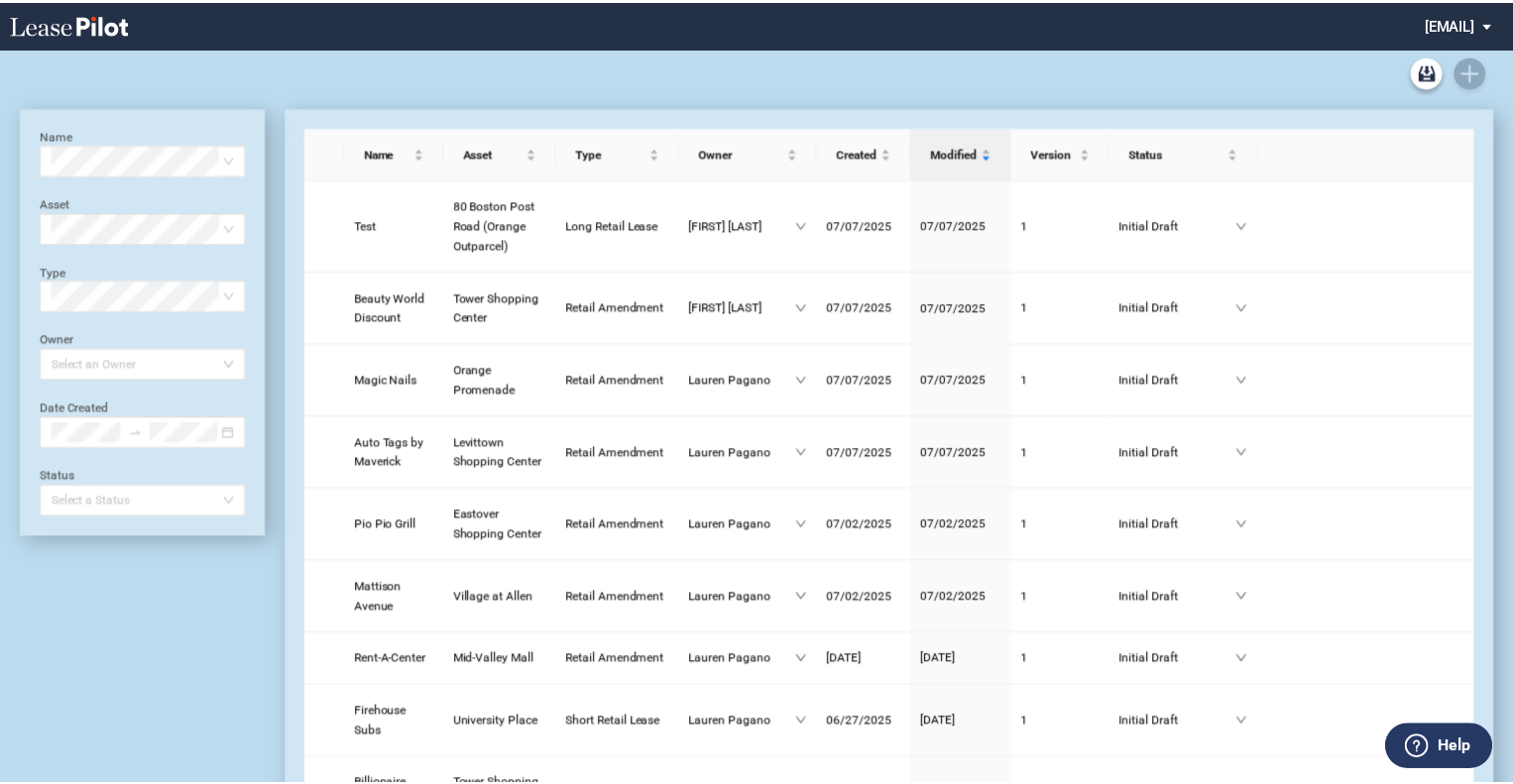 scroll, scrollTop: 0, scrollLeft: 0, axis: both 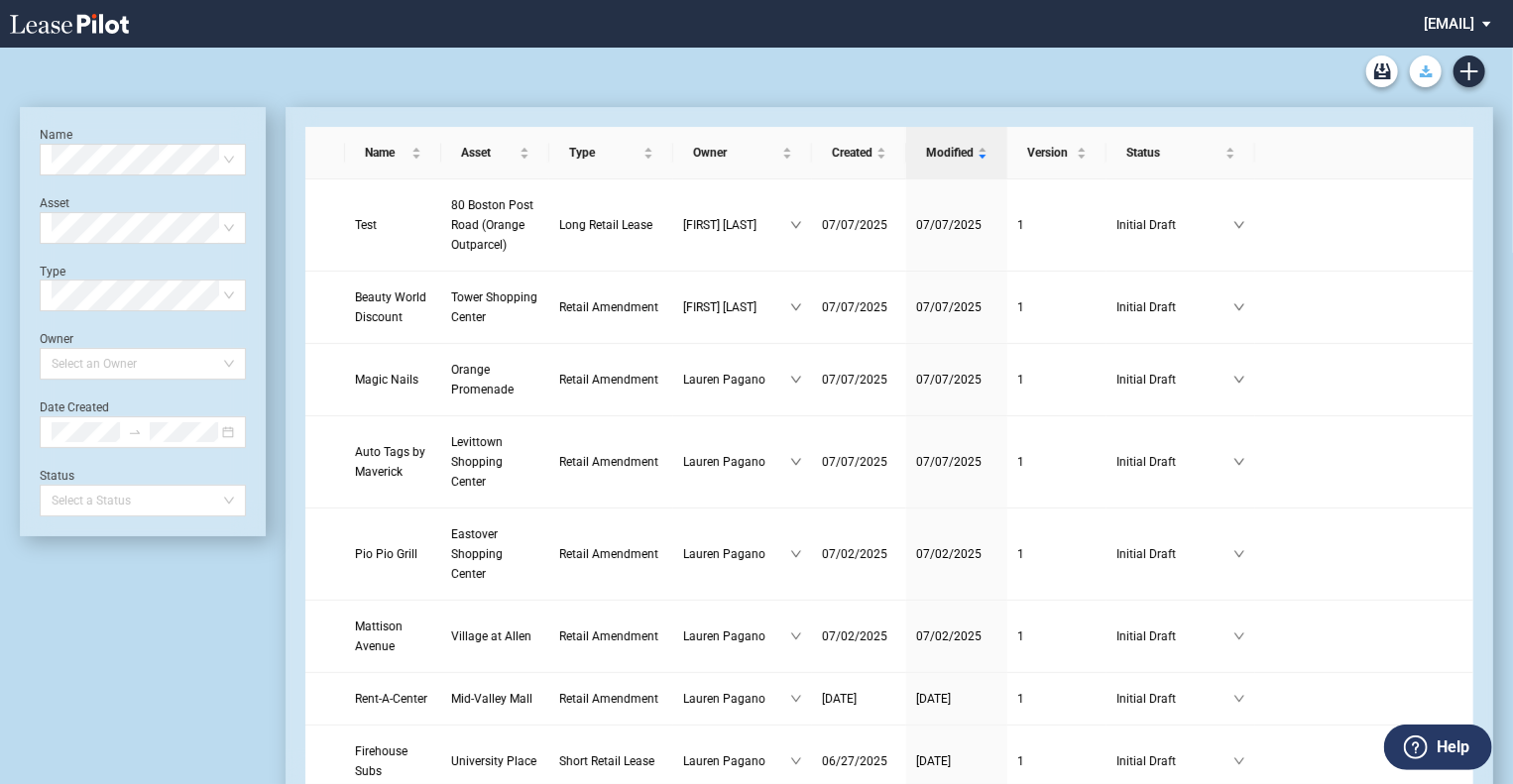 click at bounding box center (1426, 71) 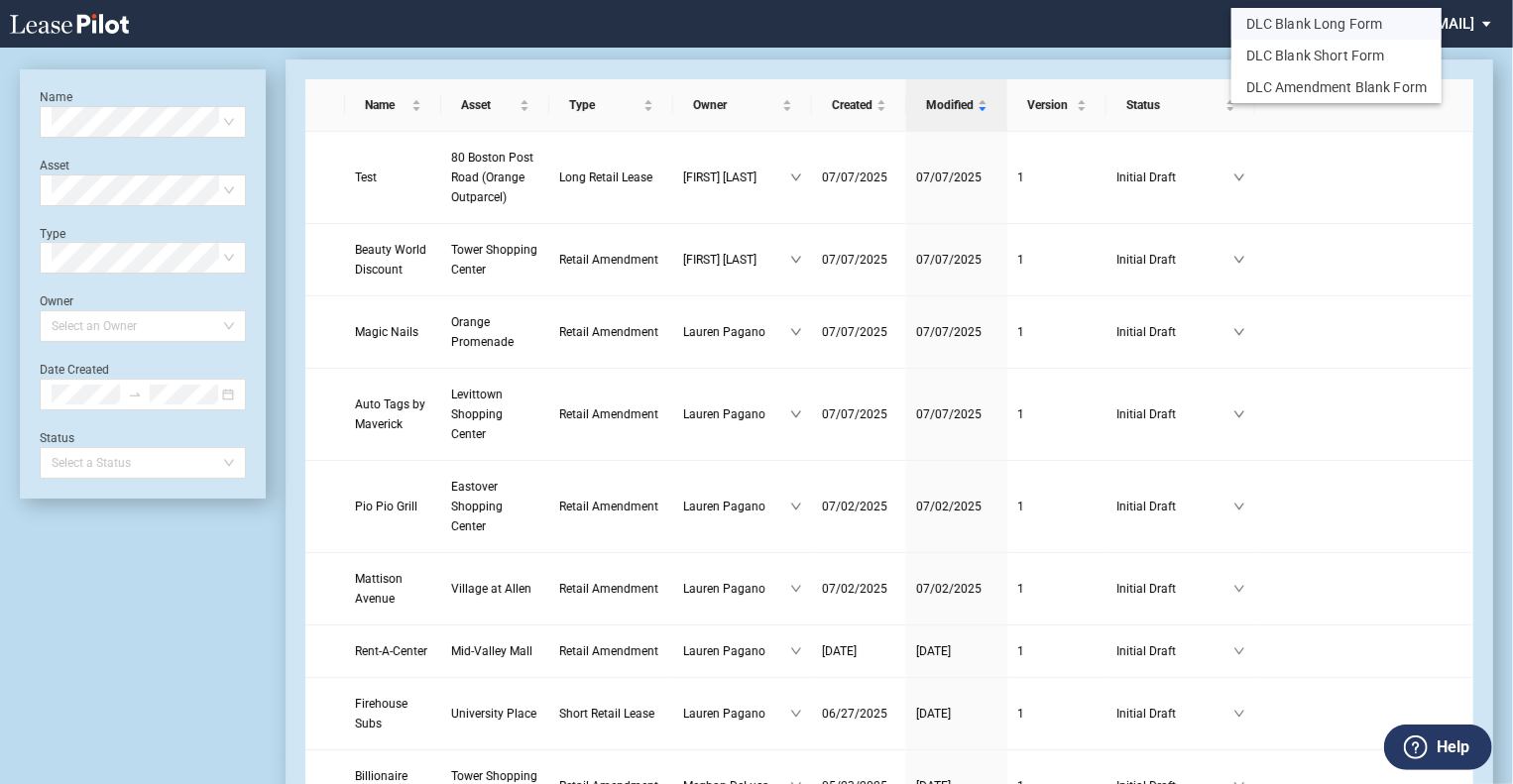 click on "DLC Blank Long Form" at bounding box center [1337, 24] 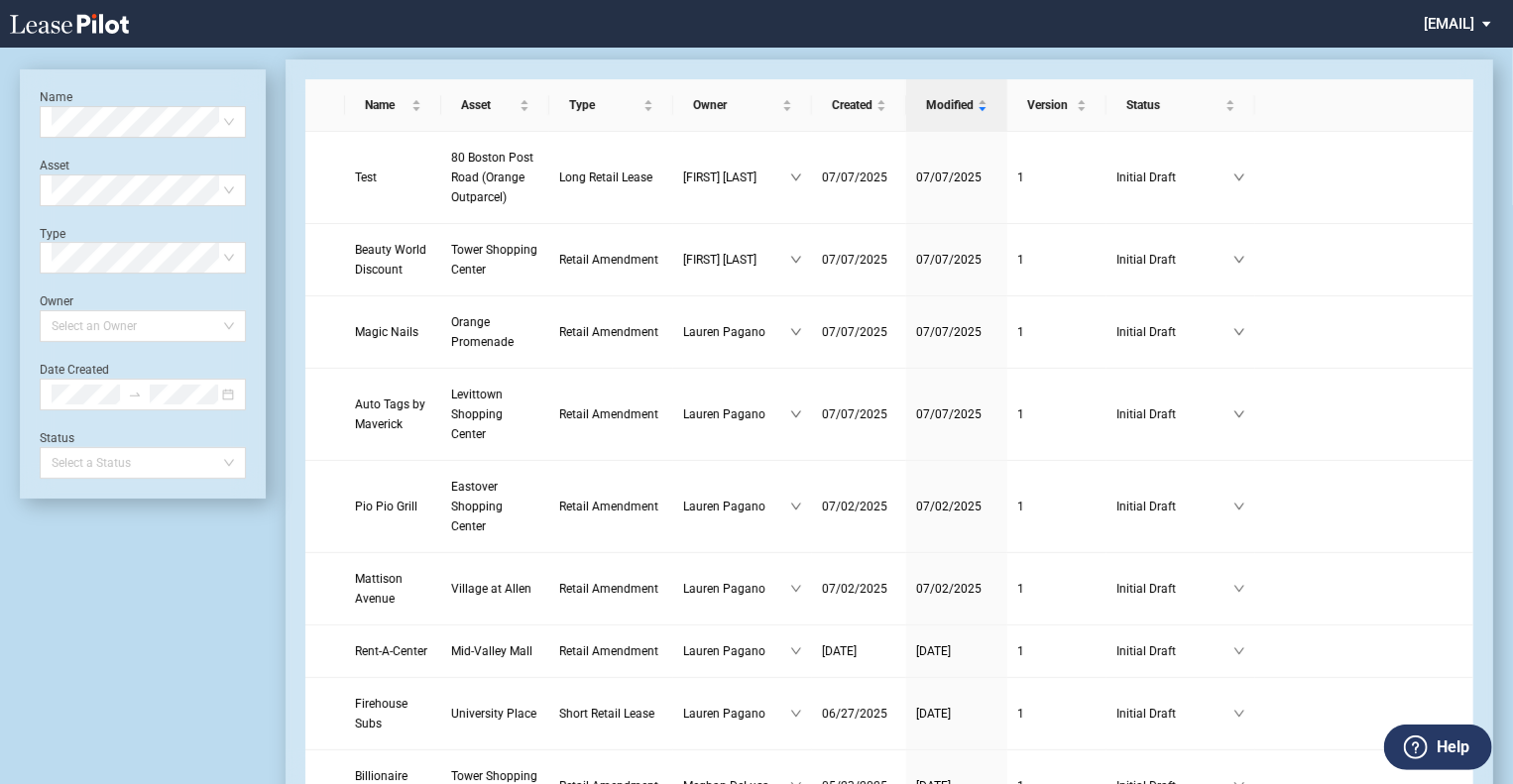 scroll, scrollTop: 0, scrollLeft: 0, axis: both 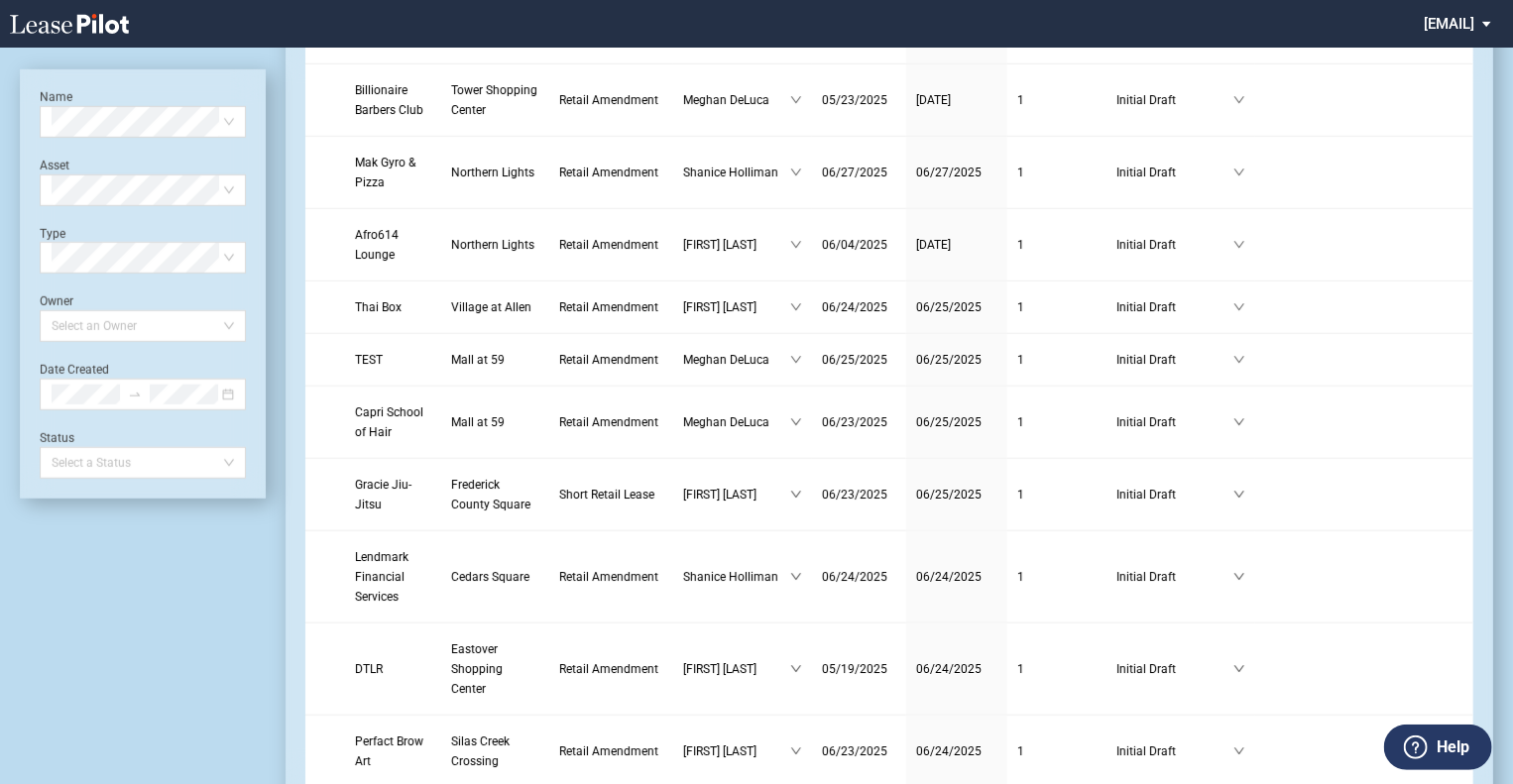 drag, startPoint x: 1512, startPoint y: 222, endPoint x: 1507, endPoint y: 57, distance: 165.07574 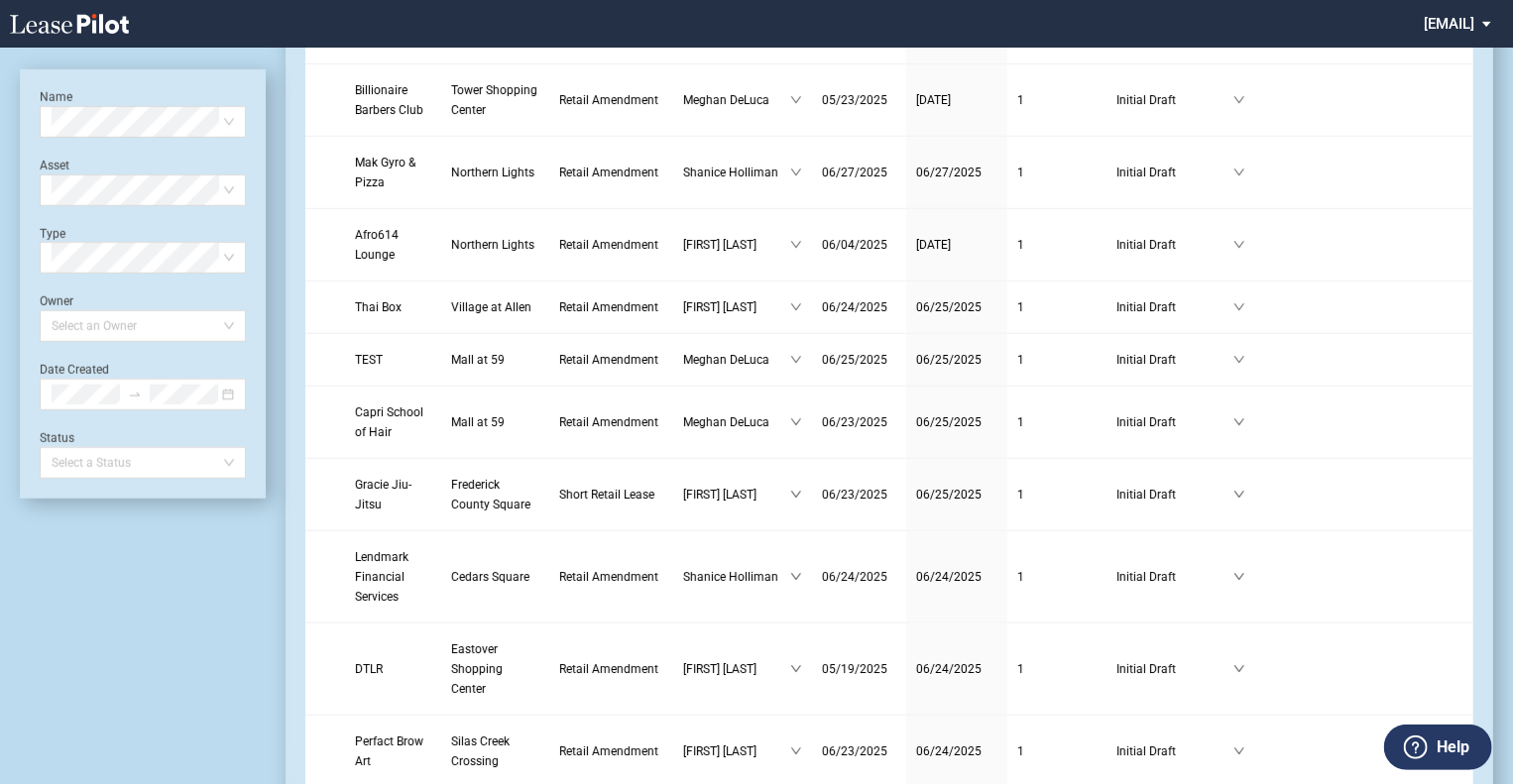 scroll, scrollTop: 48, scrollLeft: 0, axis: vertical 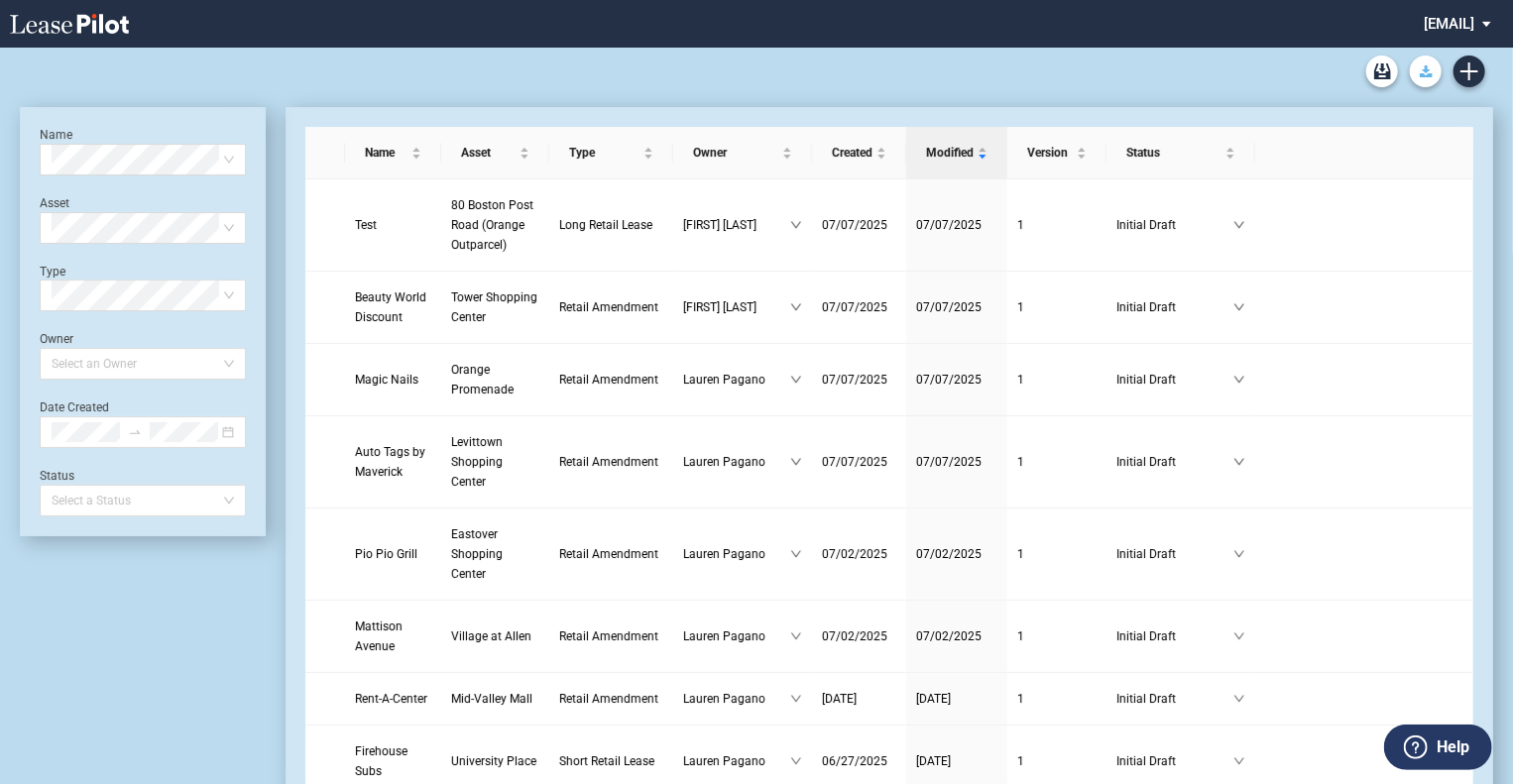 click at bounding box center [1426, 71] 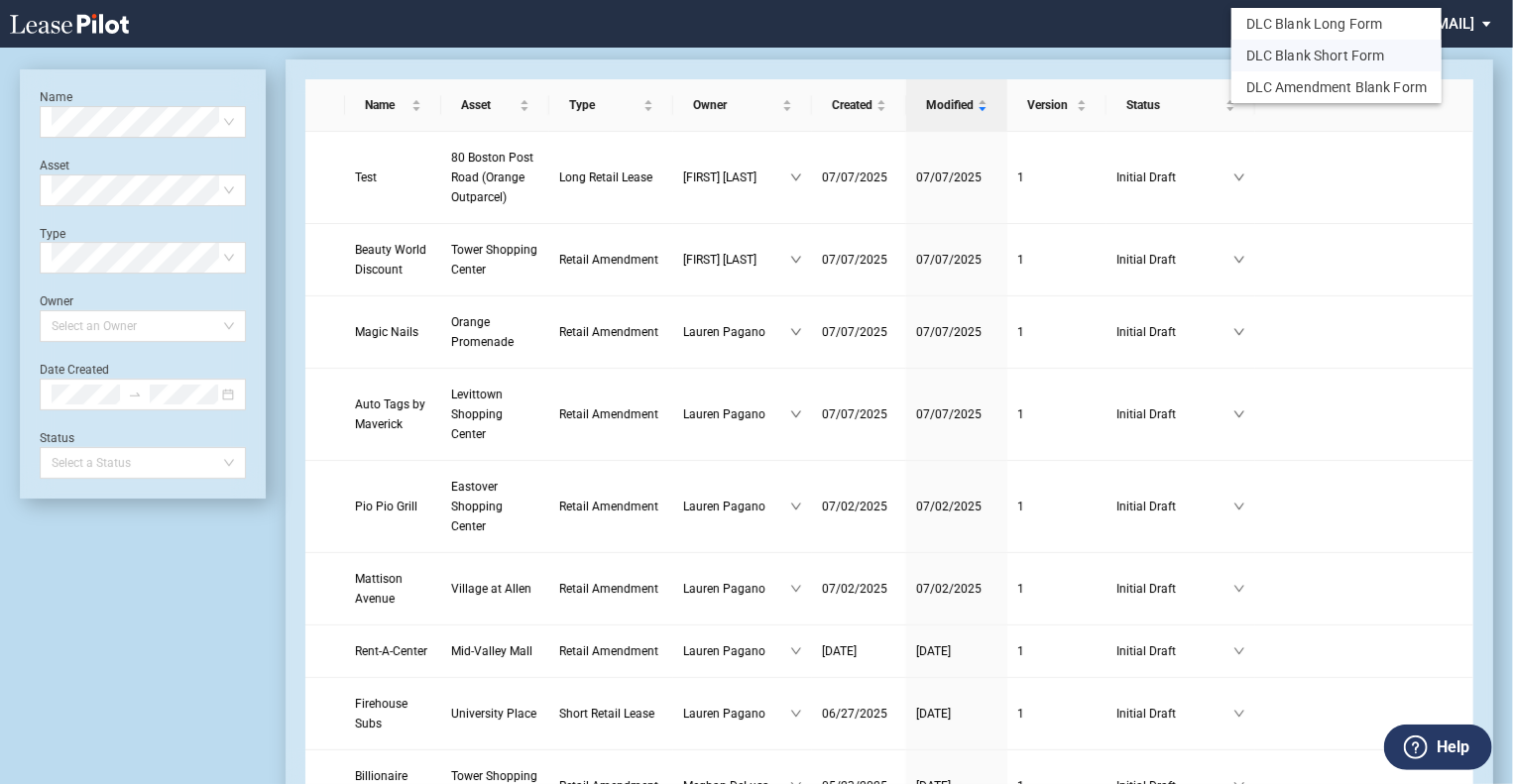 click on "DLC Blank Short Form" at bounding box center [1337, 56] 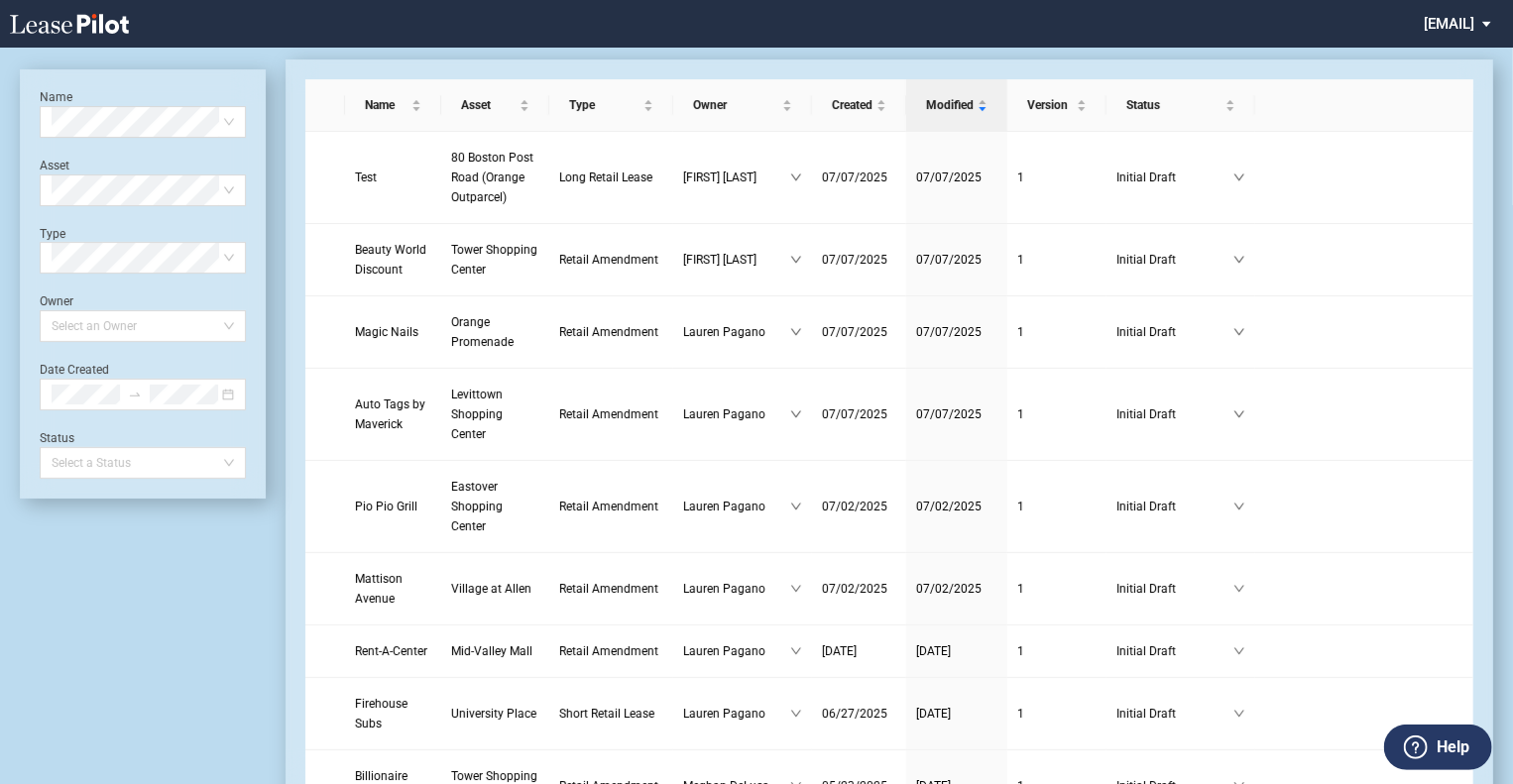 scroll, scrollTop: 0, scrollLeft: 0, axis: both 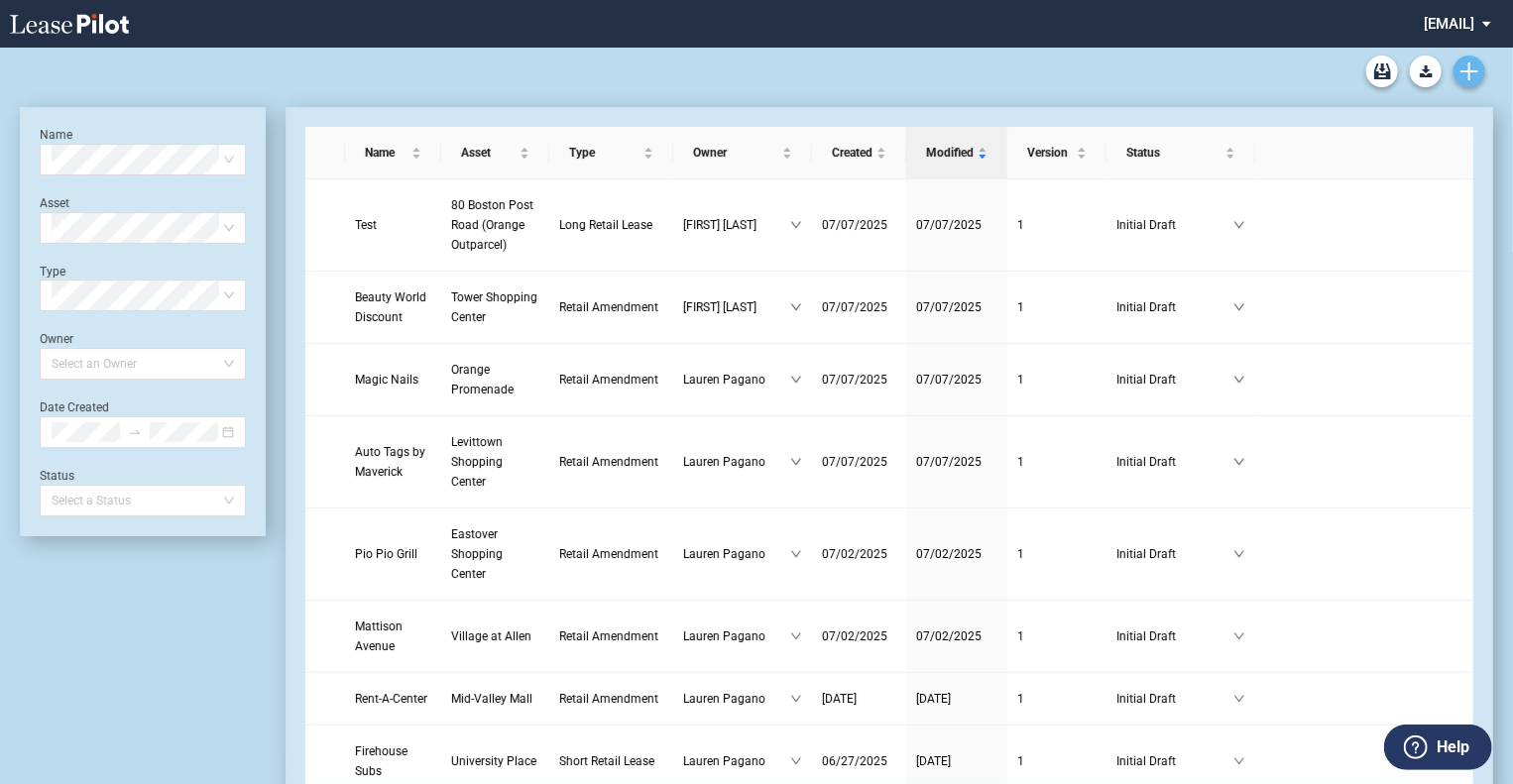 click at bounding box center (1469, 71) 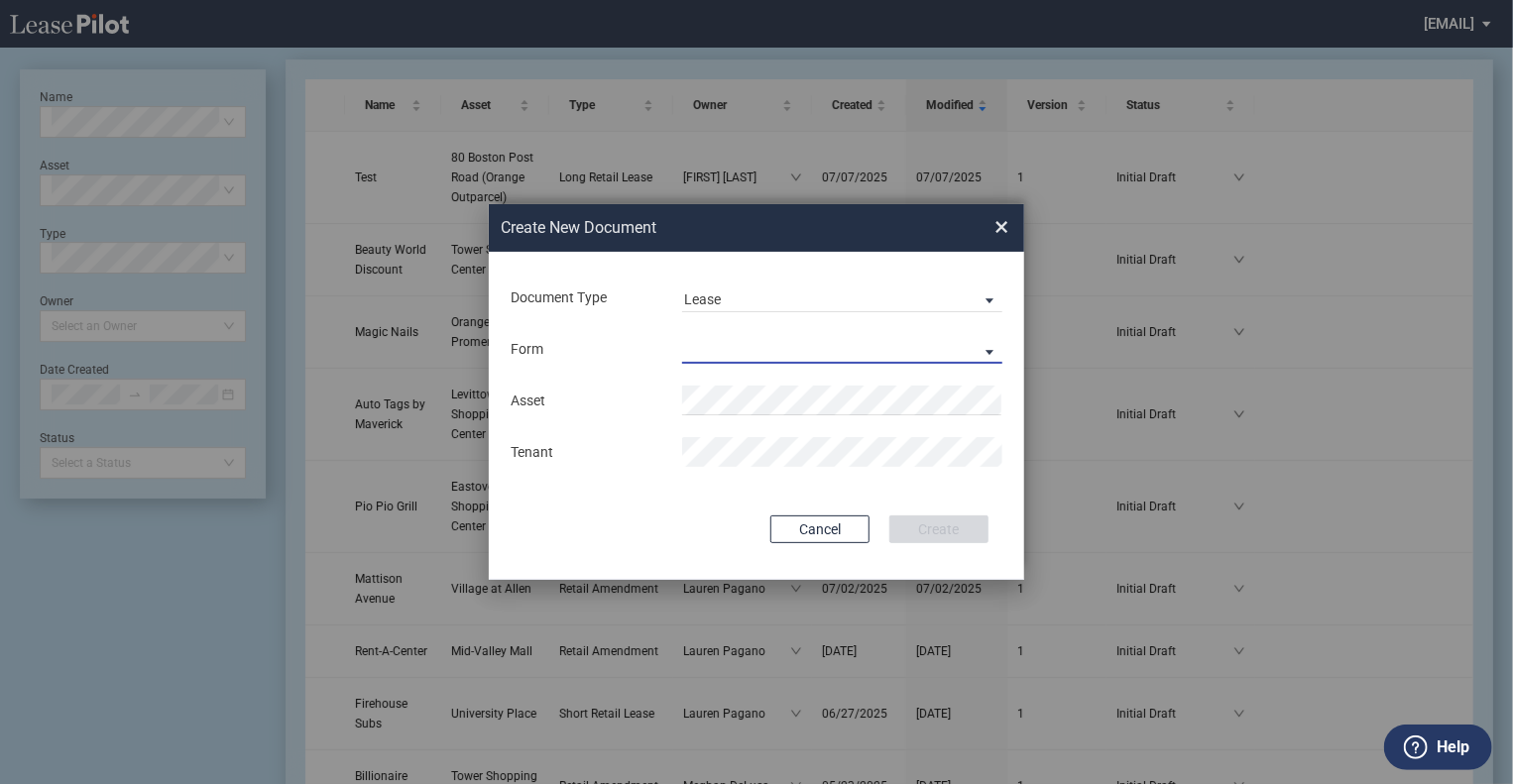 click on "Long Retail Lease
Short Retail Lease" at bounding box center (842, 349) 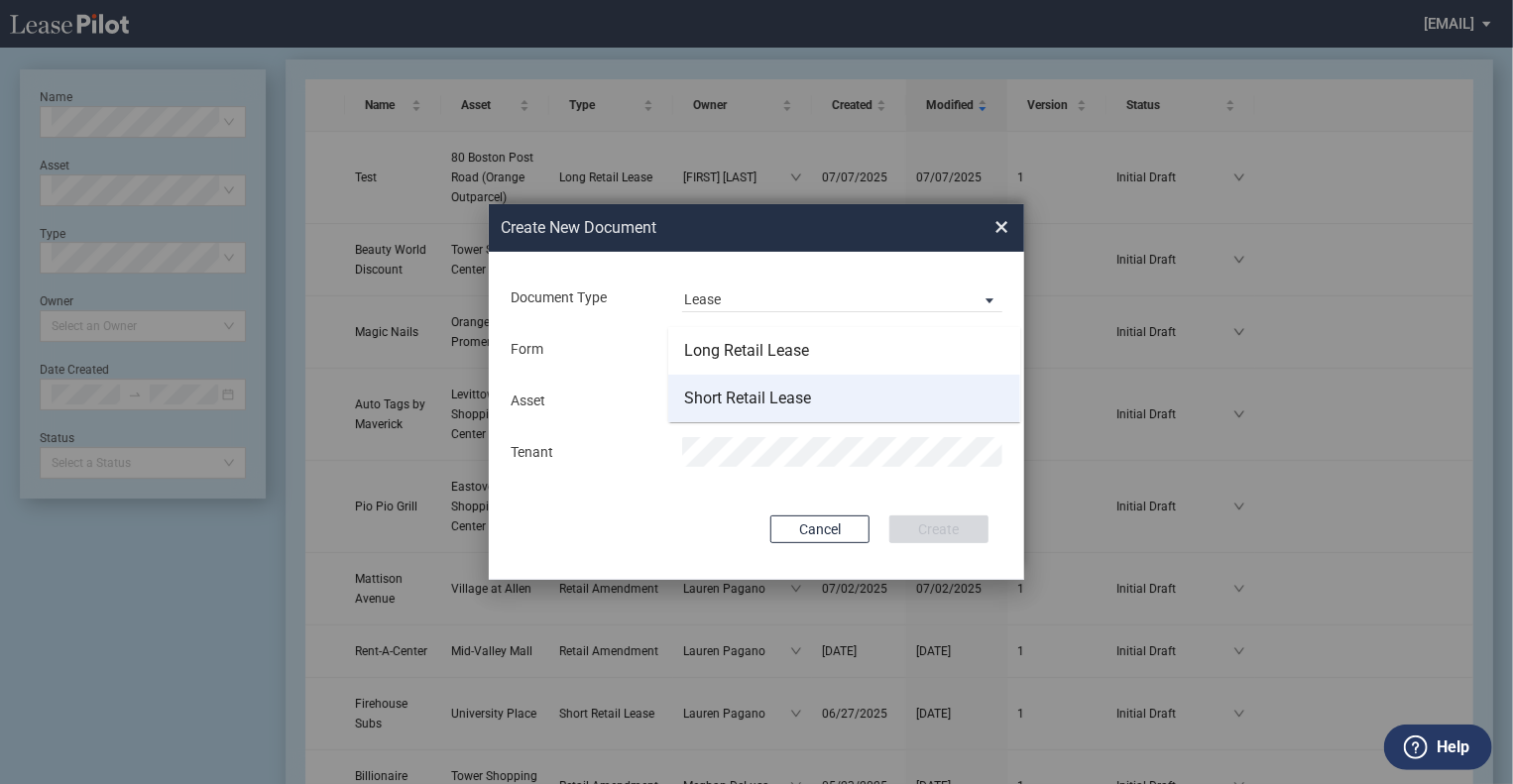 click on "Short Retail Lease" at bounding box center [748, 398] 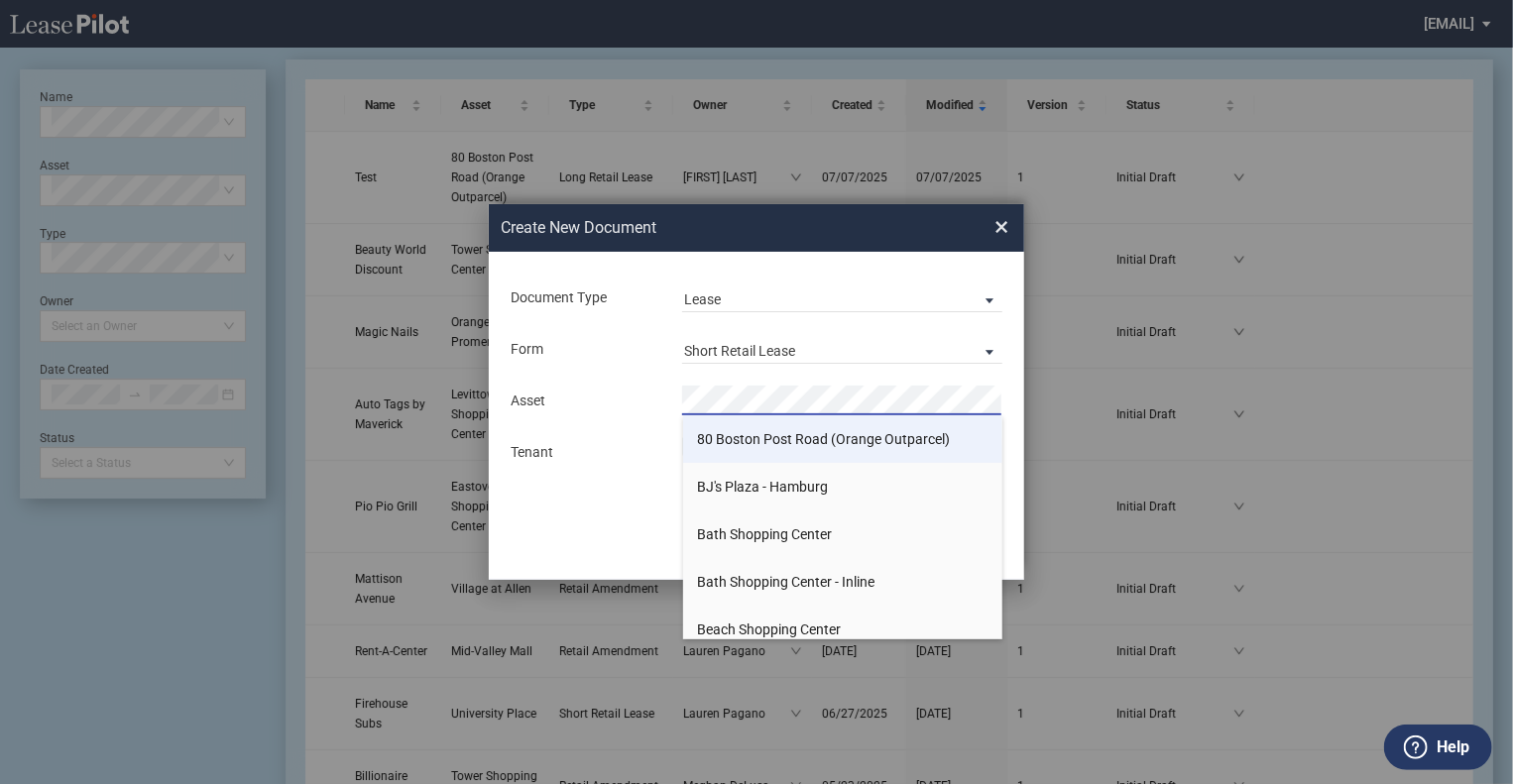 click on "80 Boston Post Road (Orange Outparcel)" at bounding box center (843, 439) 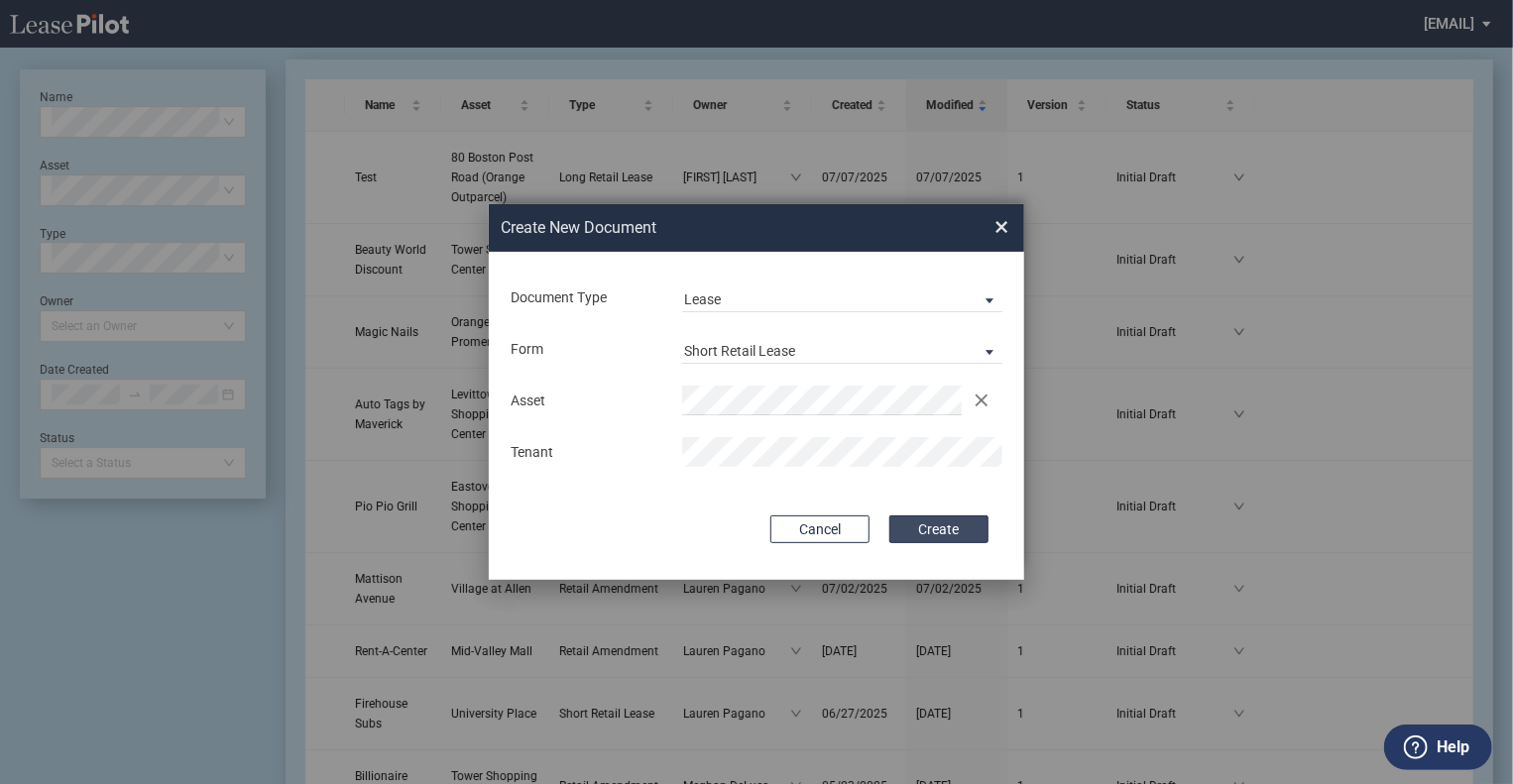 click on "Create" at bounding box center (939, 529) 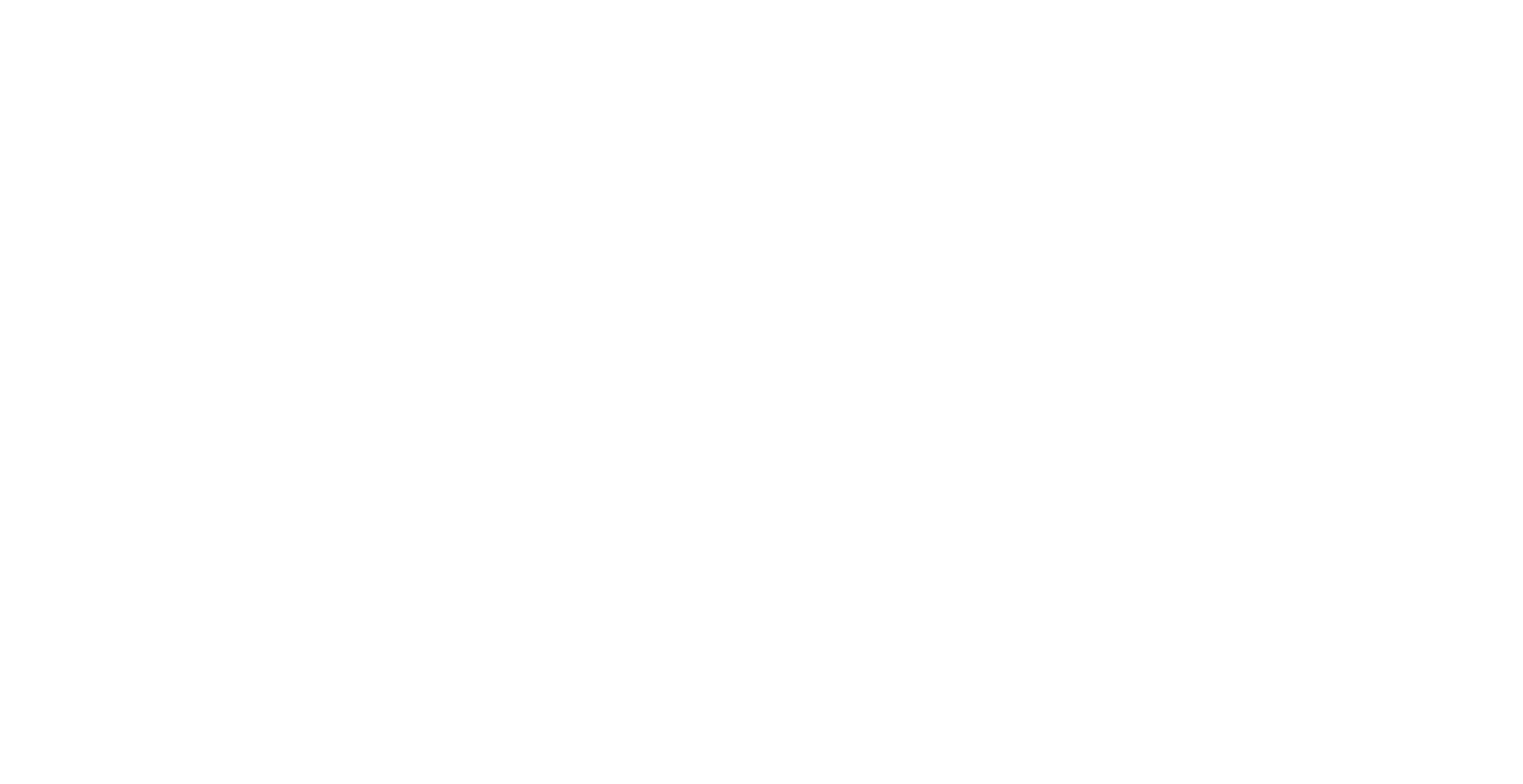 scroll, scrollTop: 0, scrollLeft: 0, axis: both 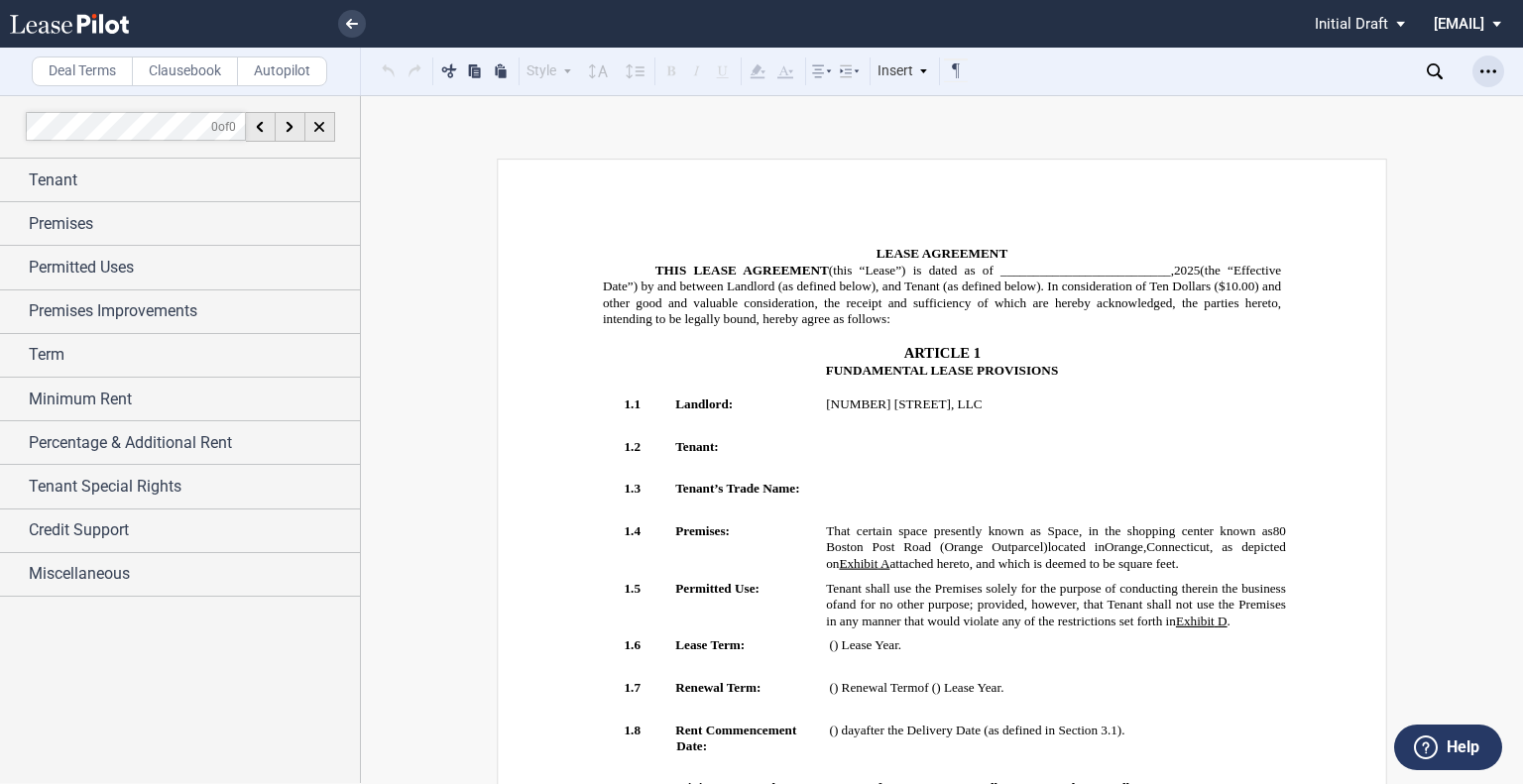click at bounding box center (1488, 70) 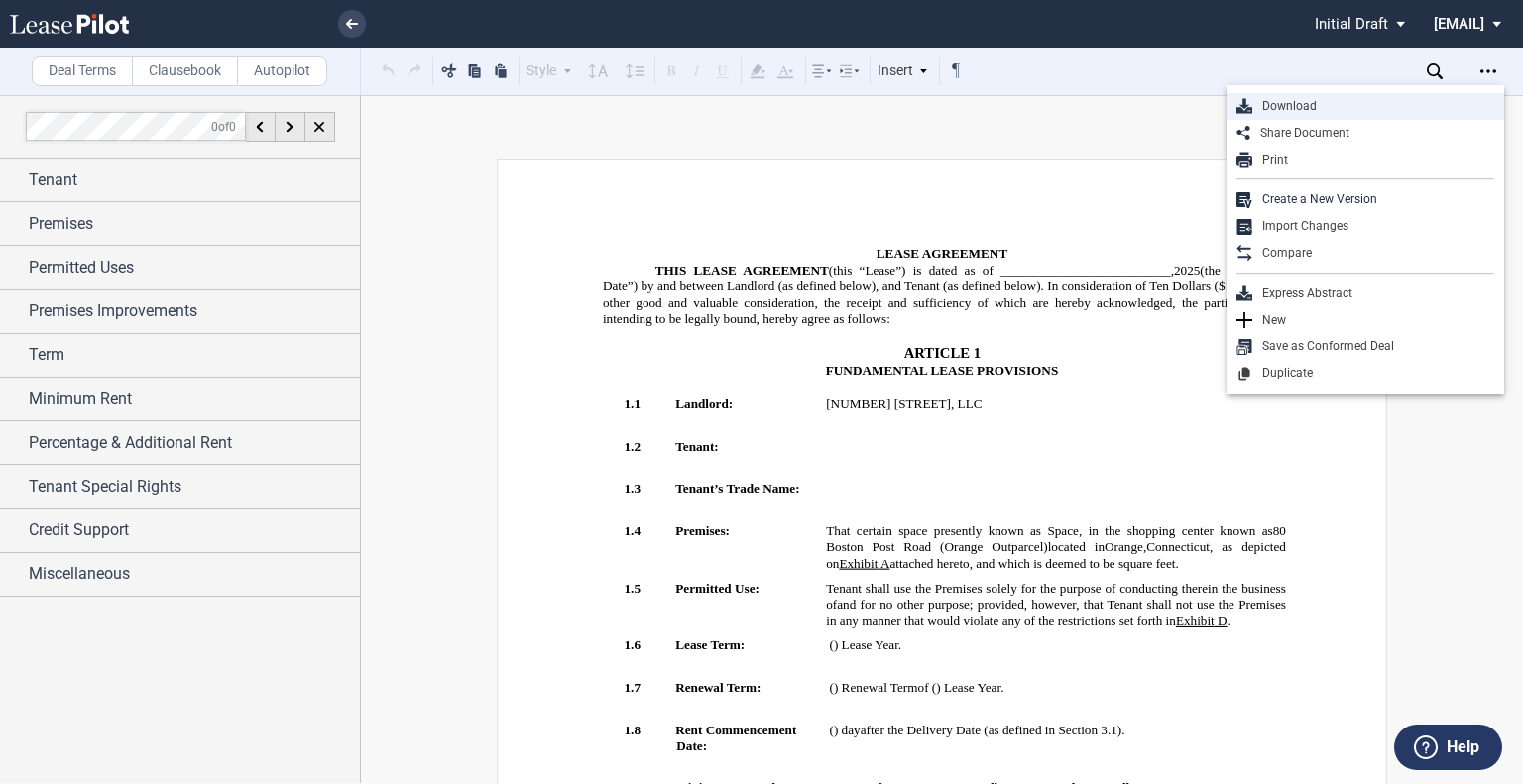 click on "Download" at bounding box center [1365, 106] 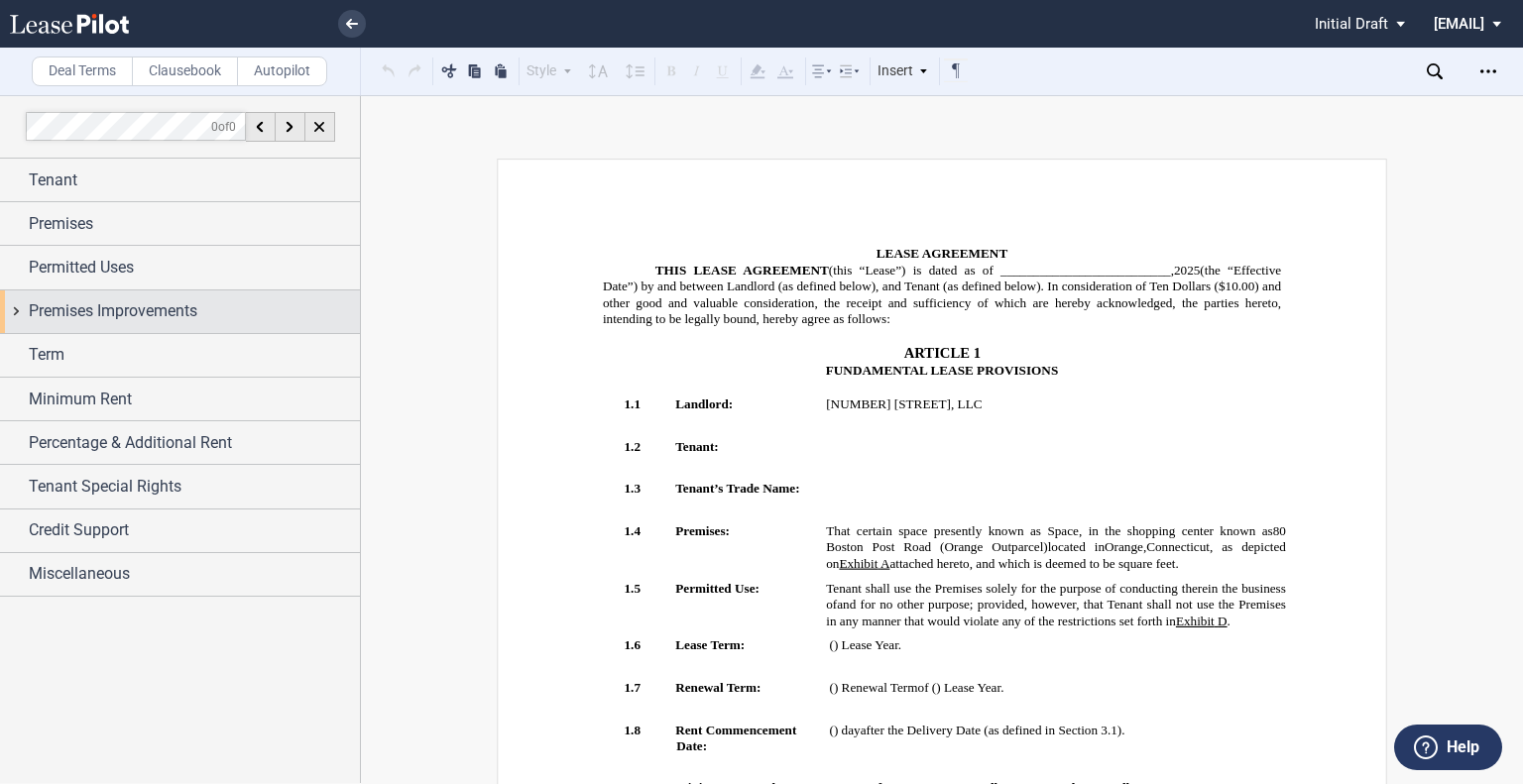 click on "Premises Improvements" at bounding box center (53, 180) 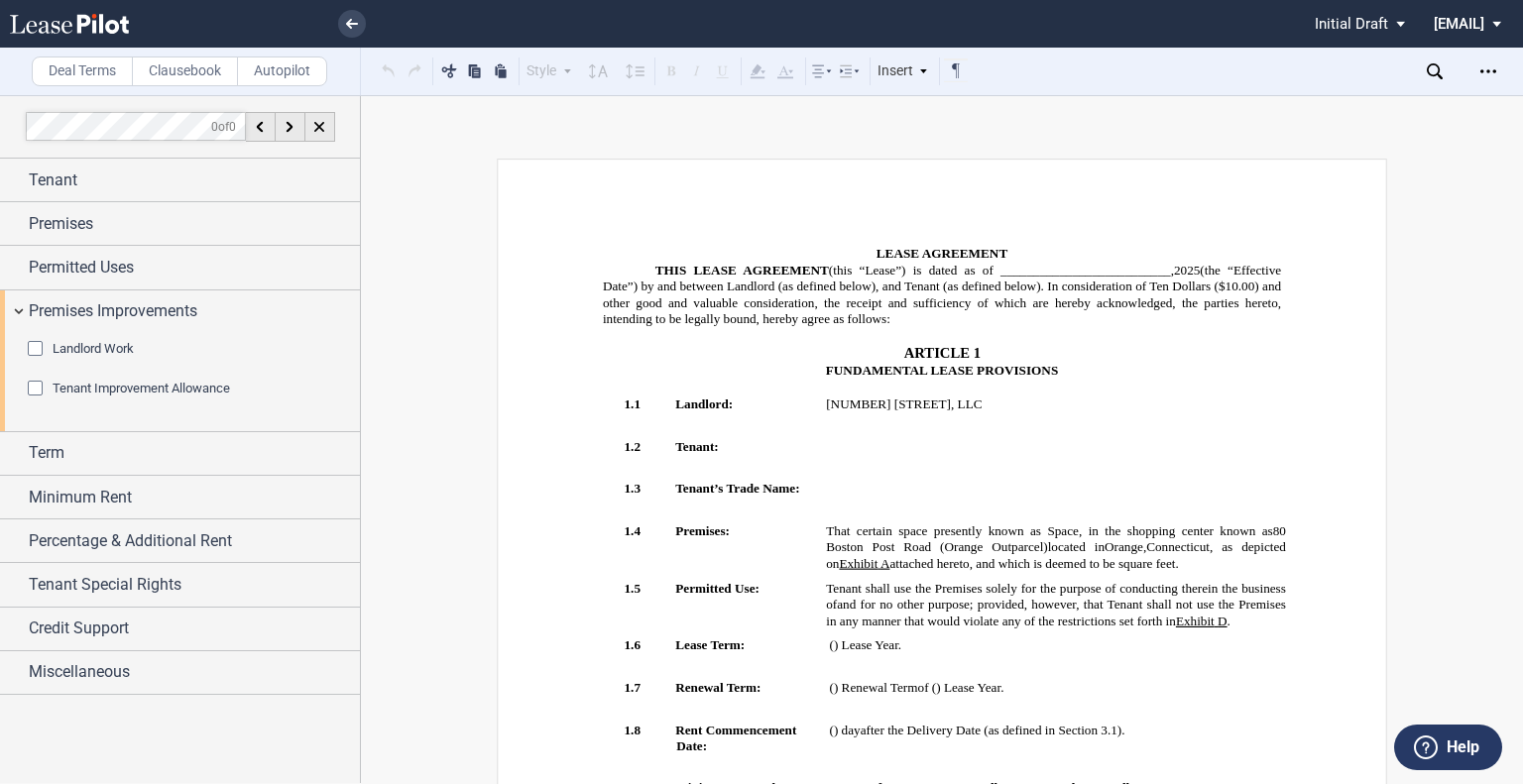 click on "Landlord Work
Landlord Work
Not Applicable In A Rent Deferral
Tenant Improvement Allowance
Amount
$
Not Applicable In A Rent Deferral" at bounding box center (179, 382) 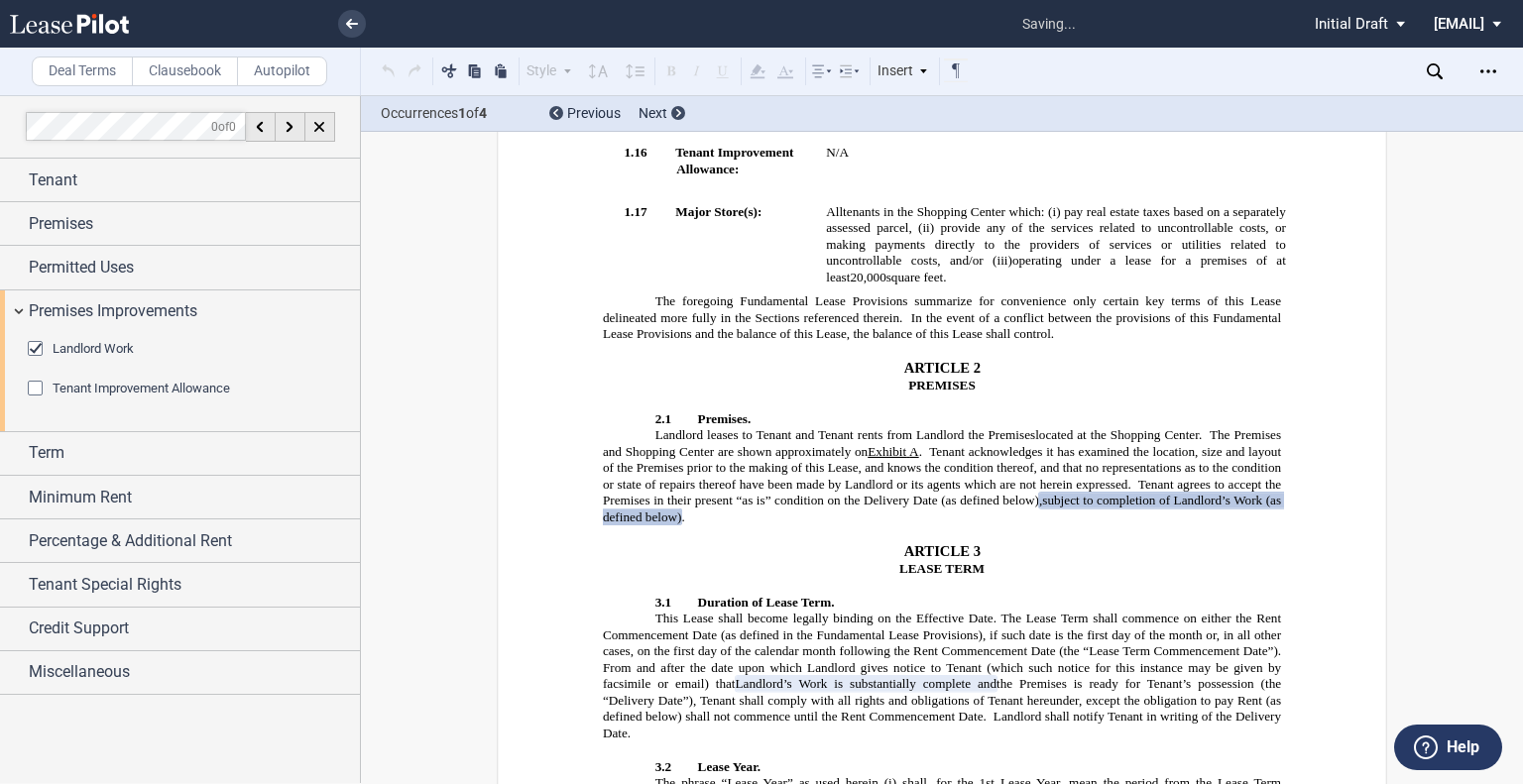 scroll, scrollTop: 1337, scrollLeft: 0, axis: vertical 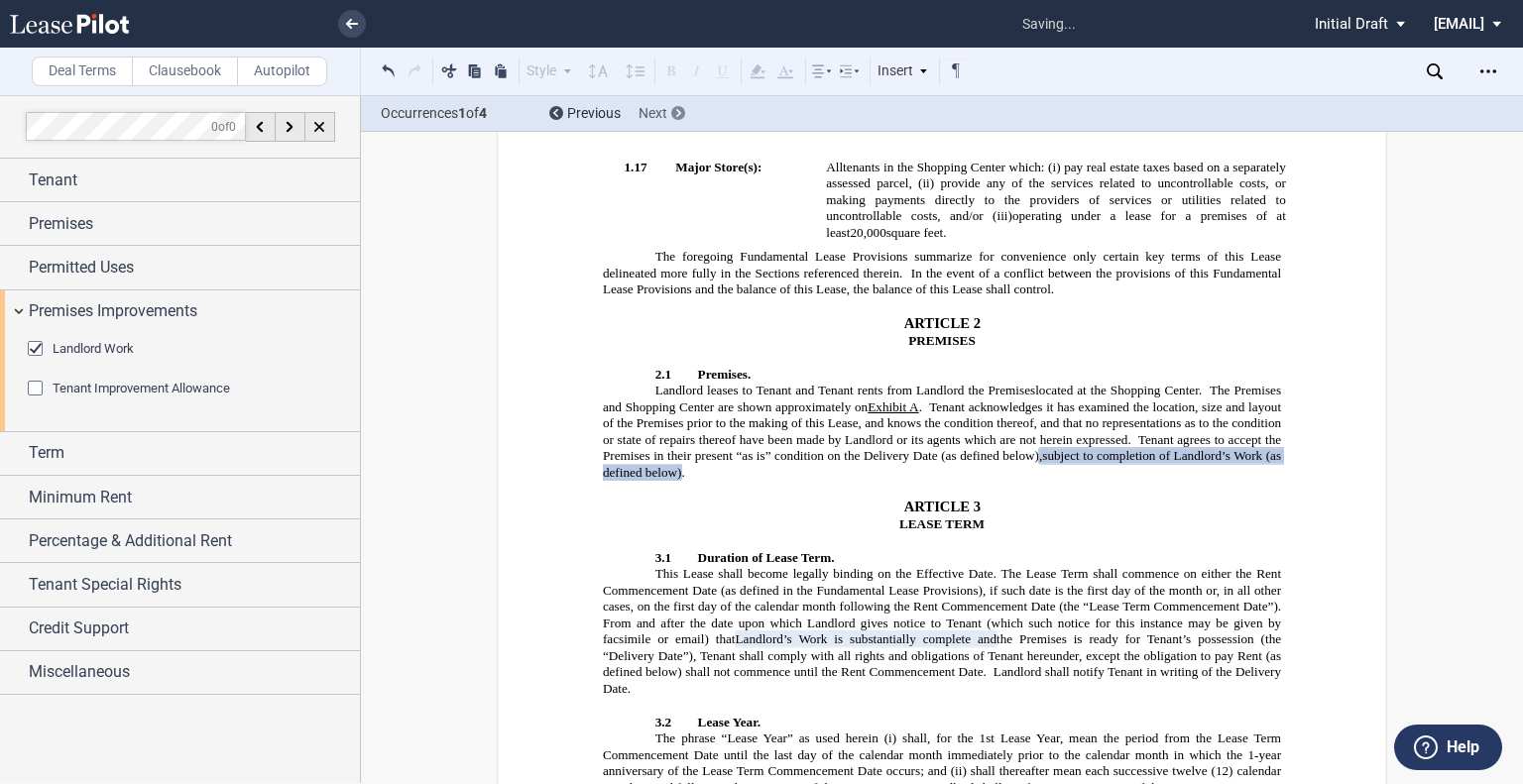 click at bounding box center [678, 113] 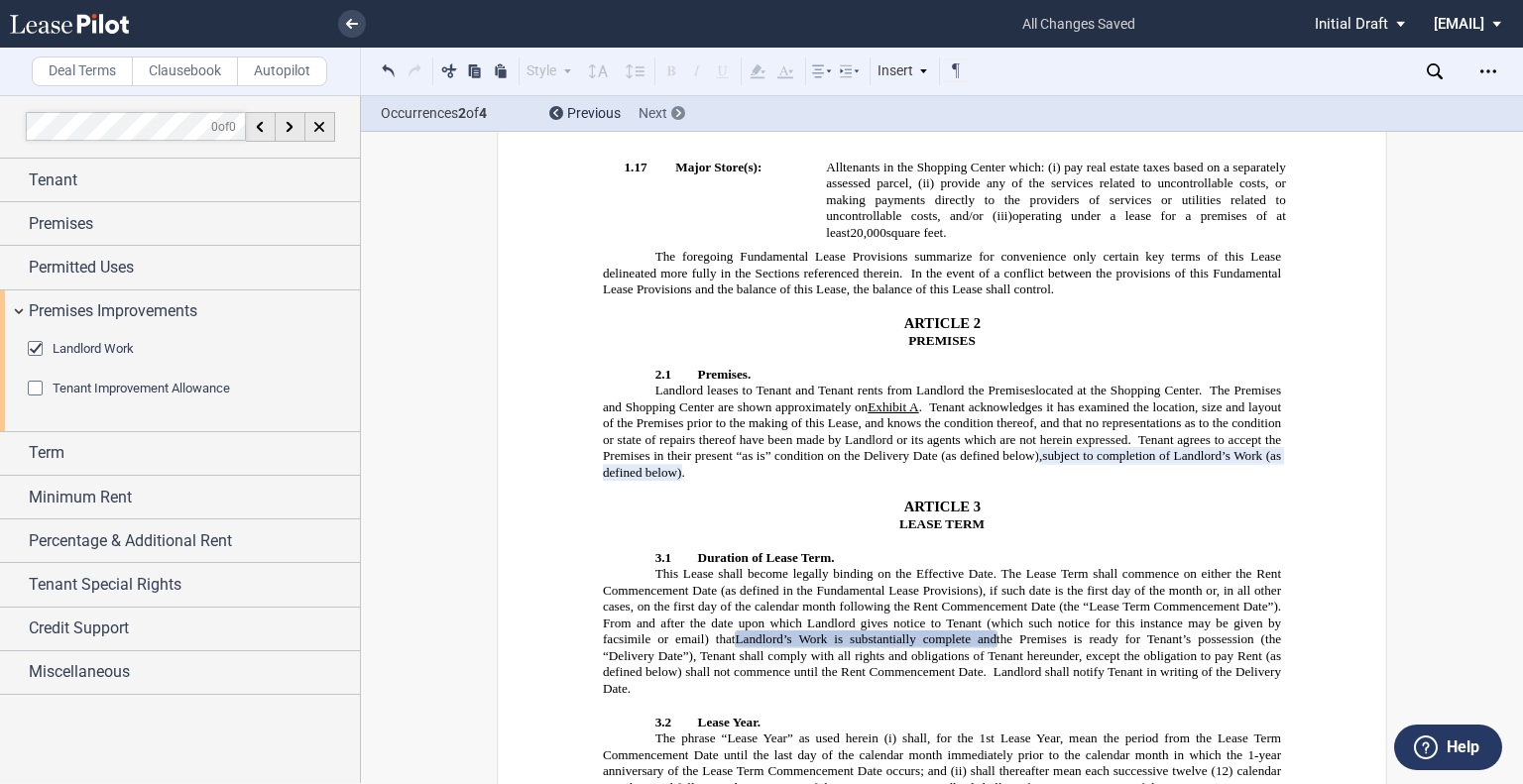 click at bounding box center (678, 113) 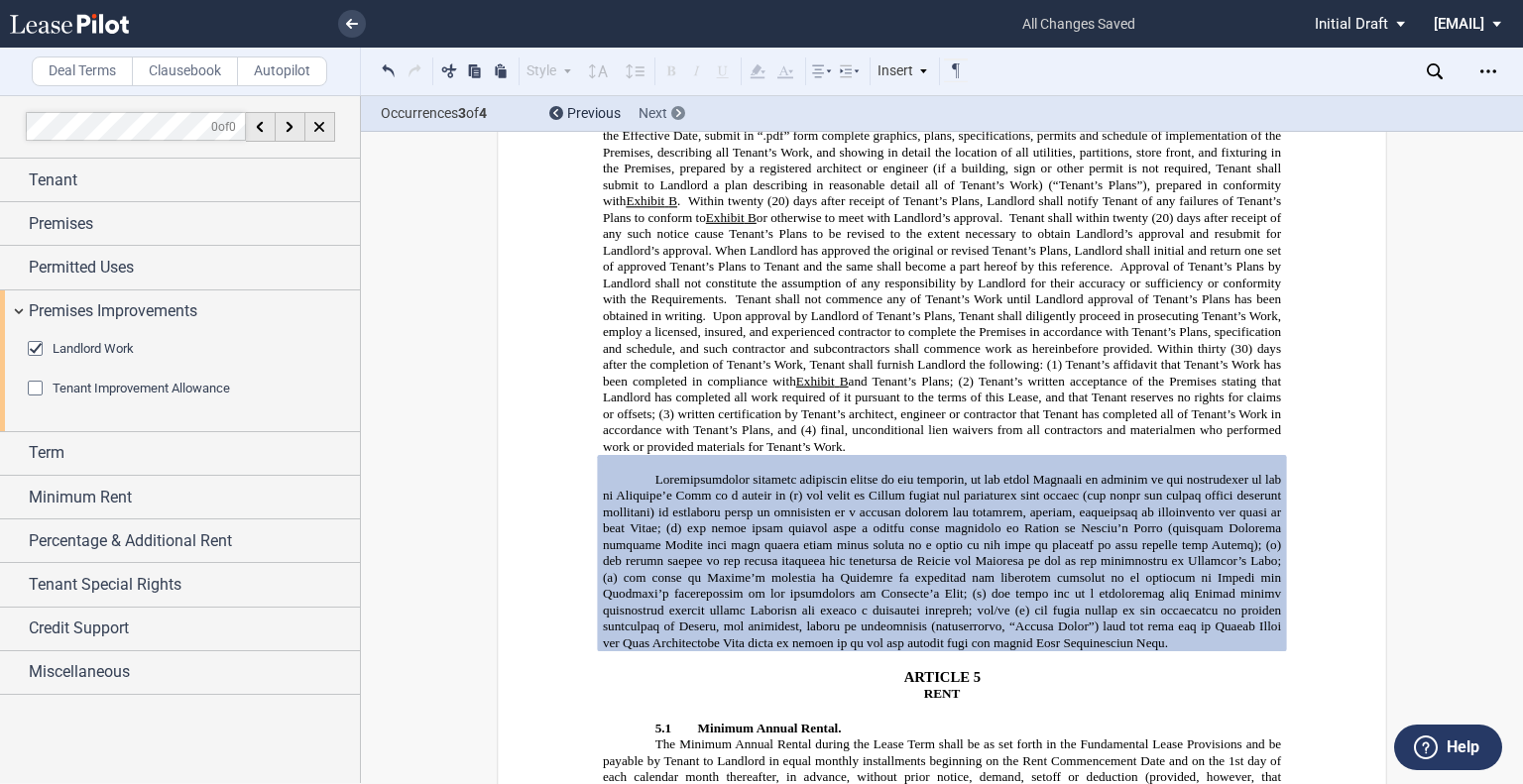 click at bounding box center (678, 113) 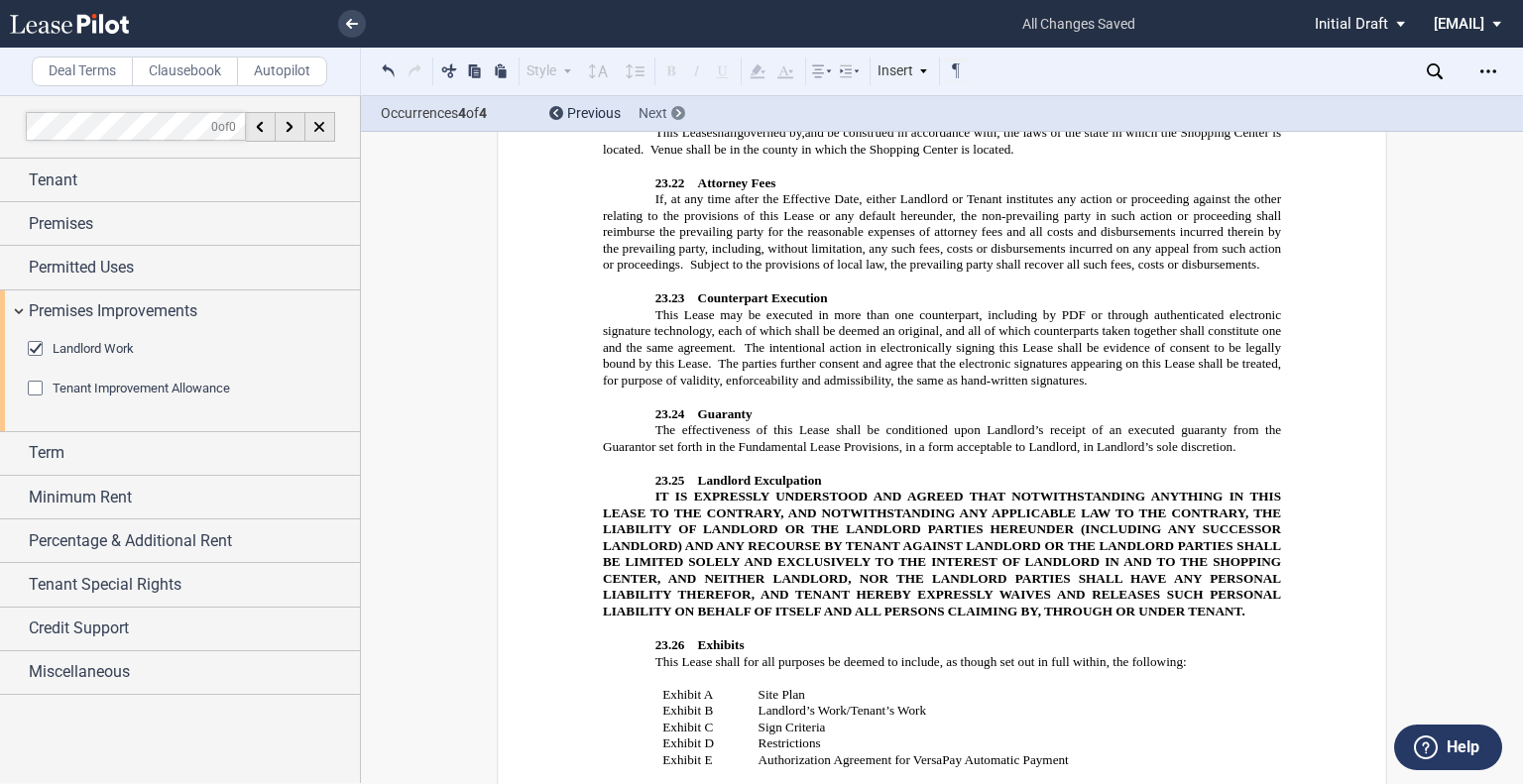 click at bounding box center (678, 113) 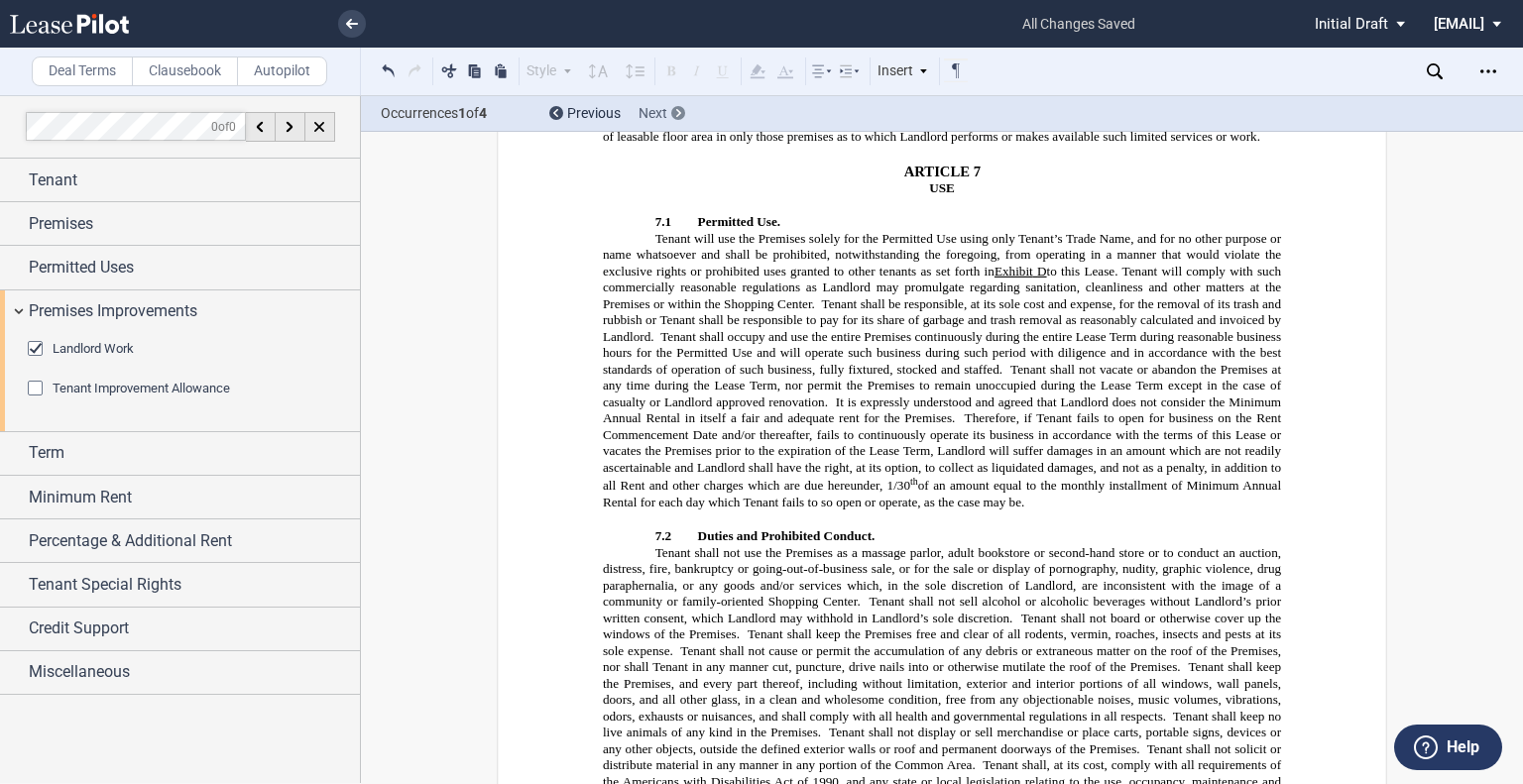 scroll, scrollTop: 1337, scrollLeft: 0, axis: vertical 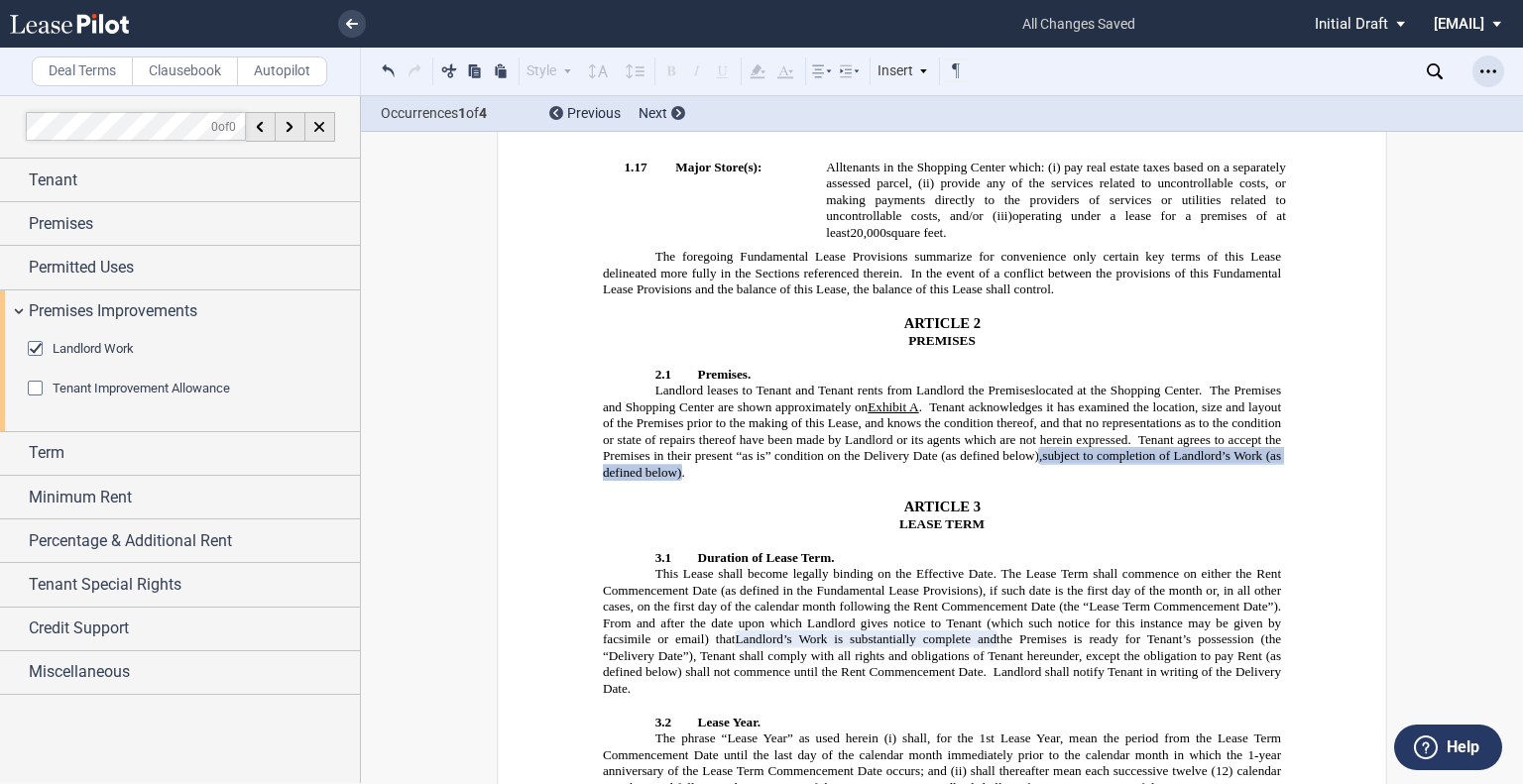 click at bounding box center (1488, 71) 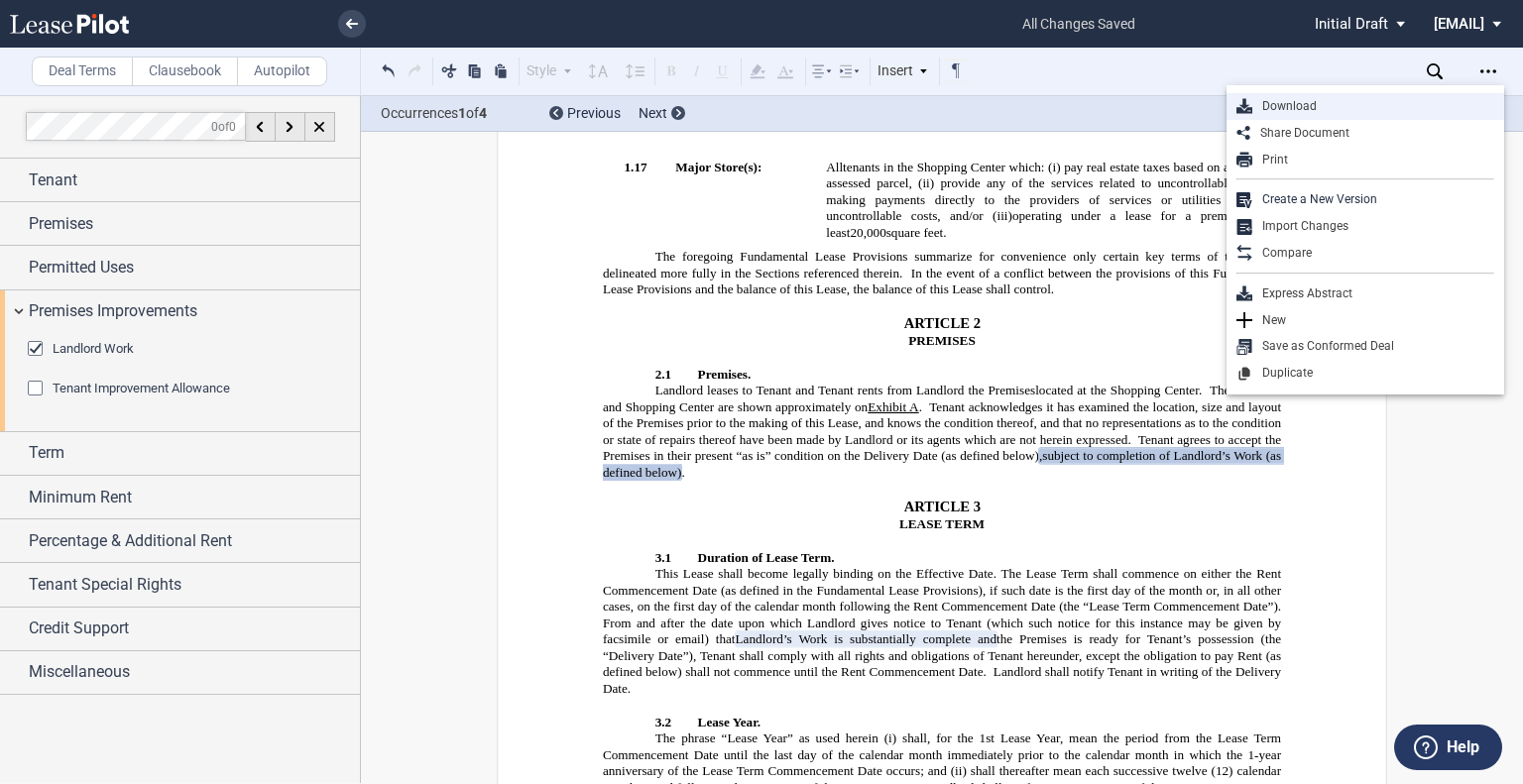 click on "Download" at bounding box center (1373, 106) 